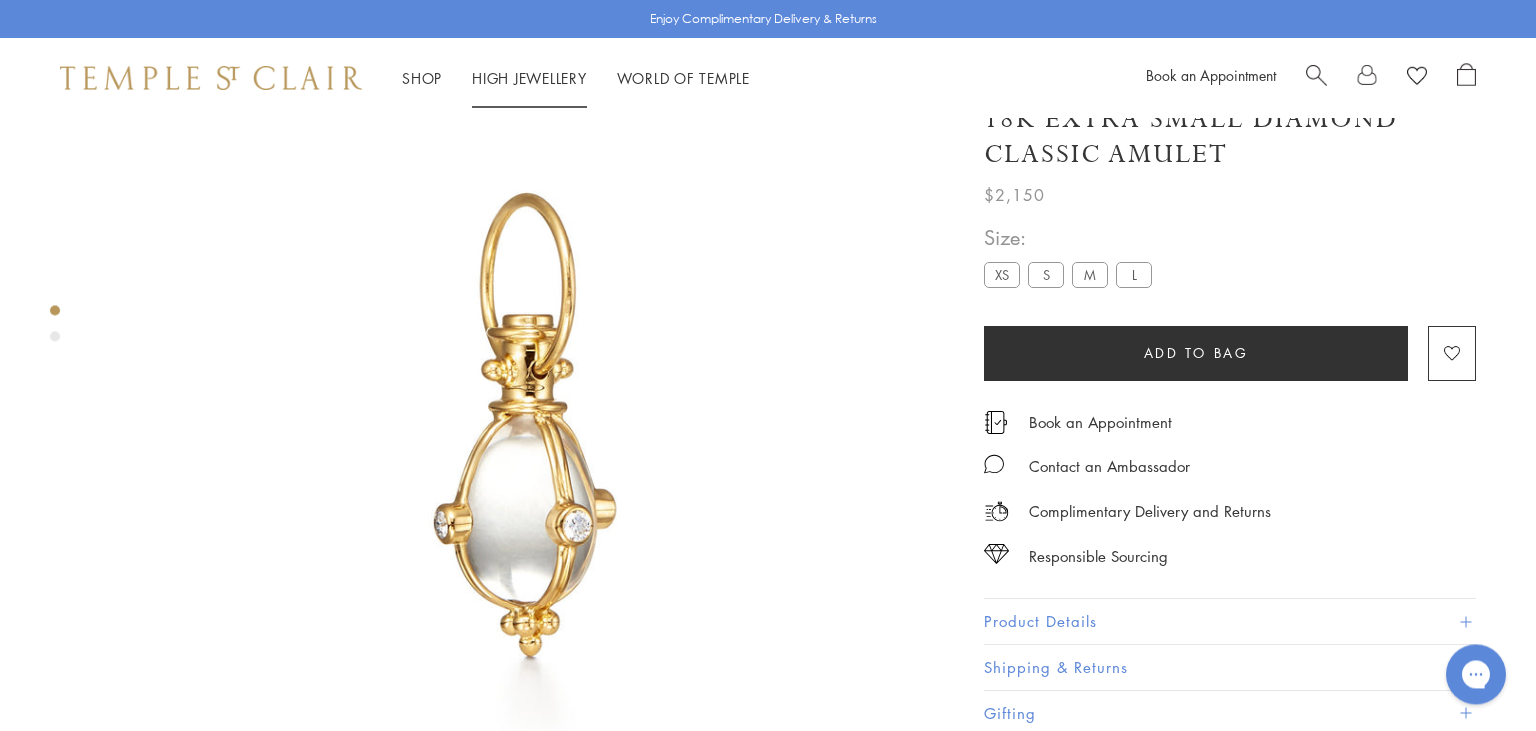 scroll, scrollTop: 0, scrollLeft: 0, axis: both 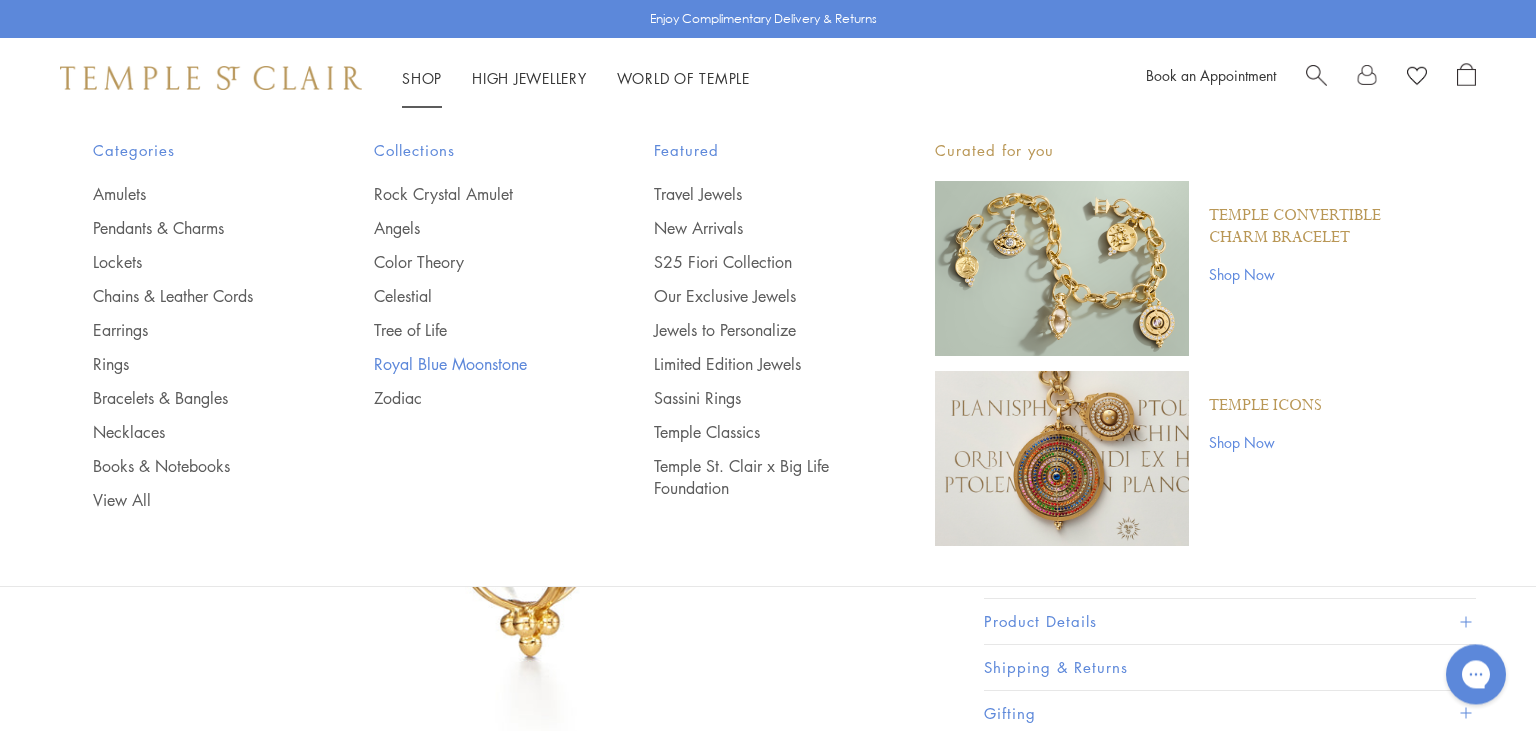 click on "Royal Blue Moonstone" at bounding box center (474, 364) 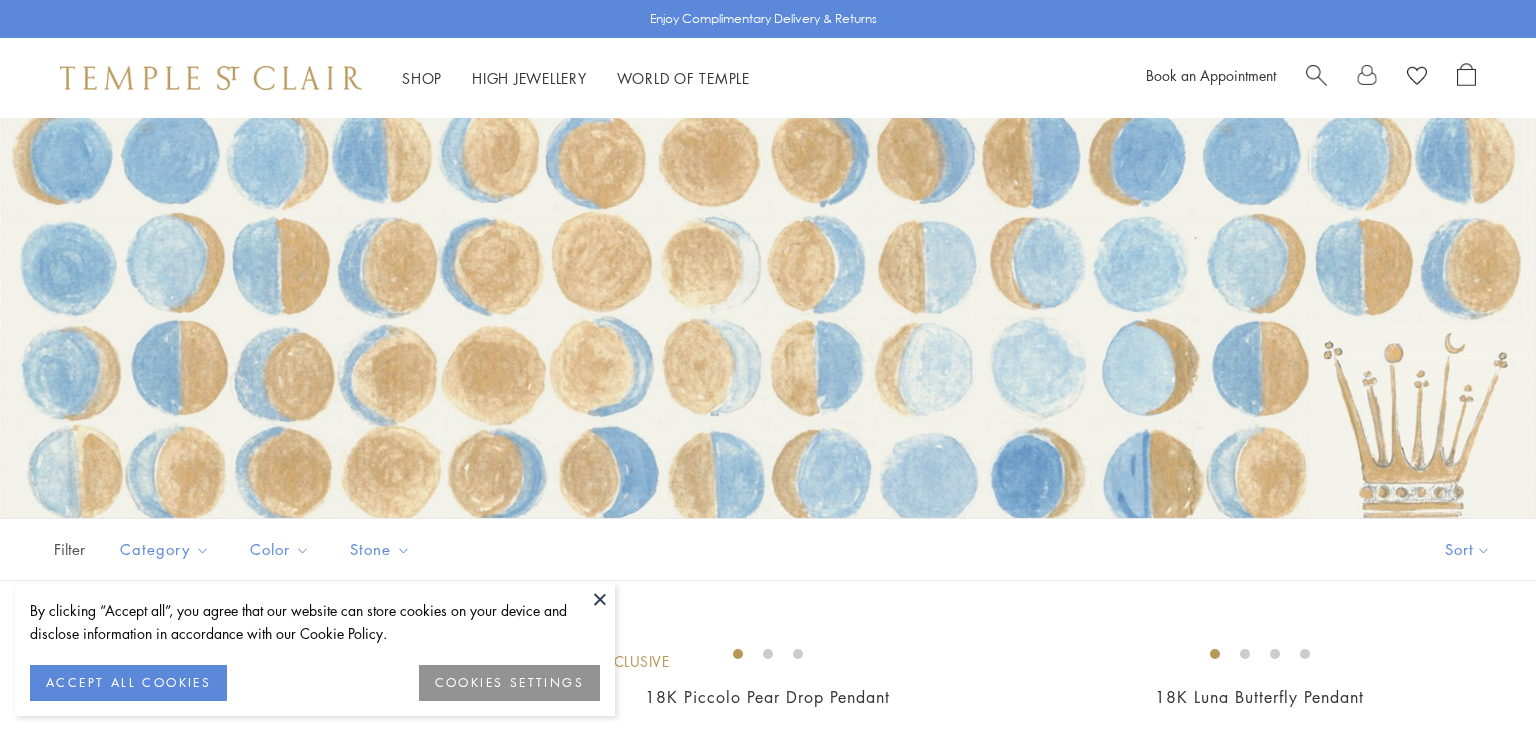 scroll, scrollTop: 0, scrollLeft: 0, axis: both 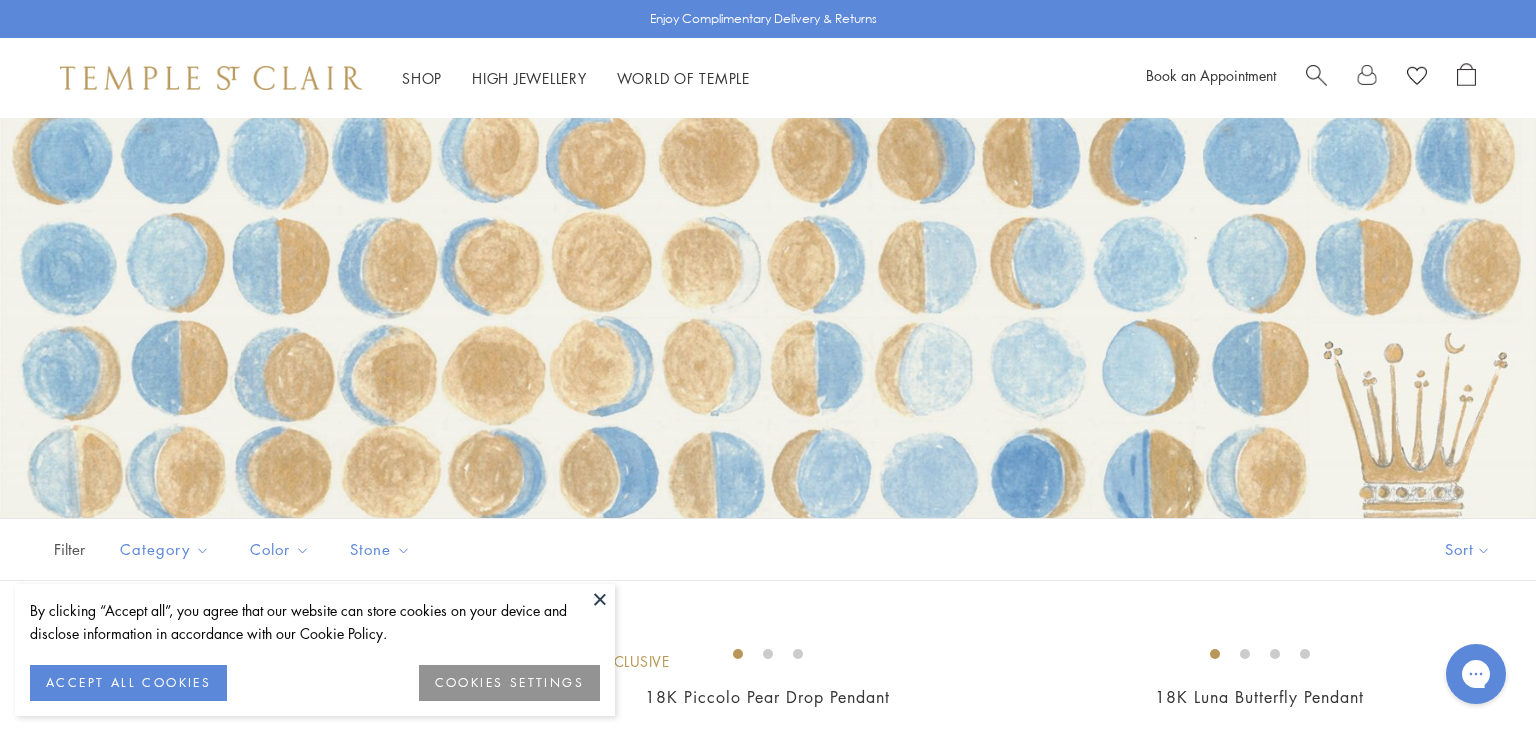 click at bounding box center (600, 599) 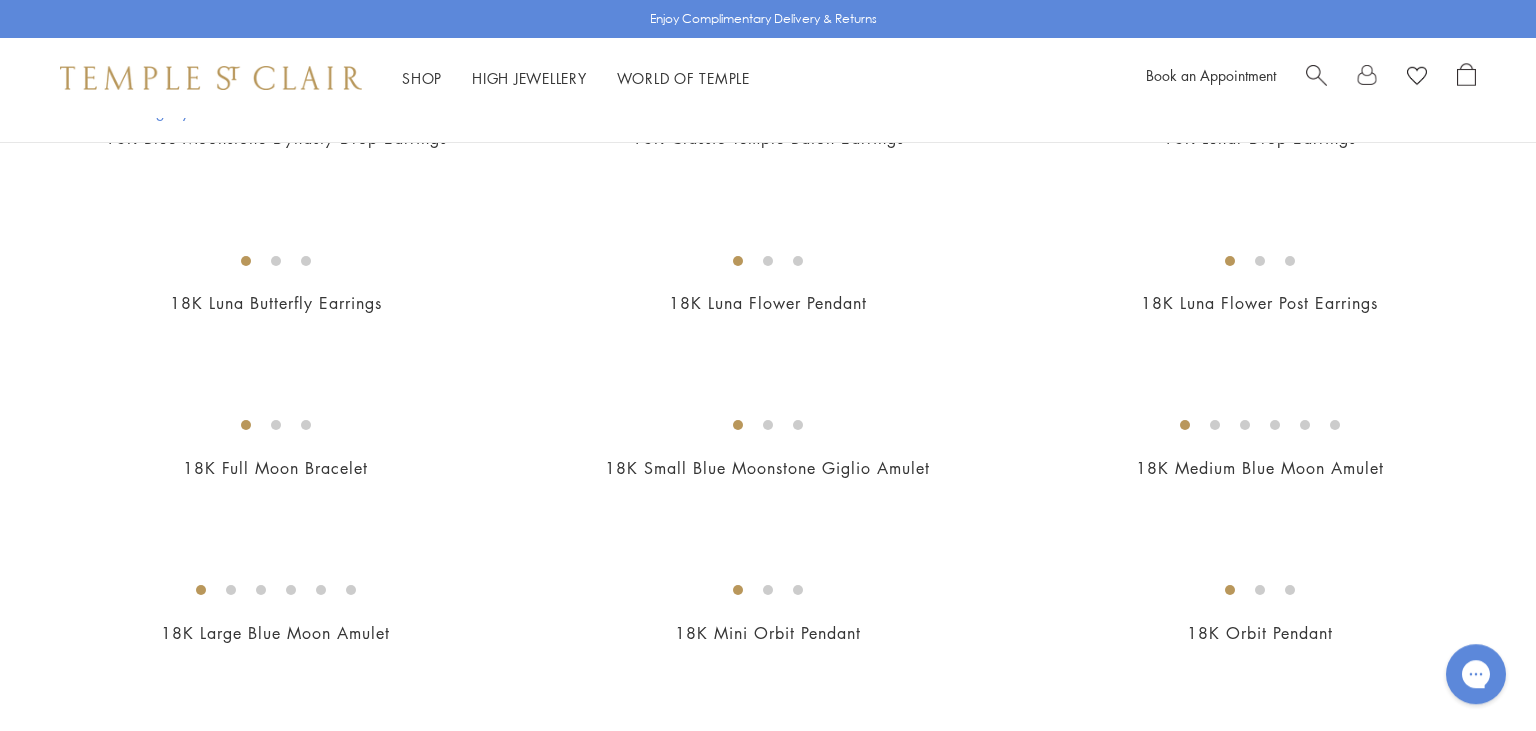 scroll, scrollTop: 1167, scrollLeft: 0, axis: vertical 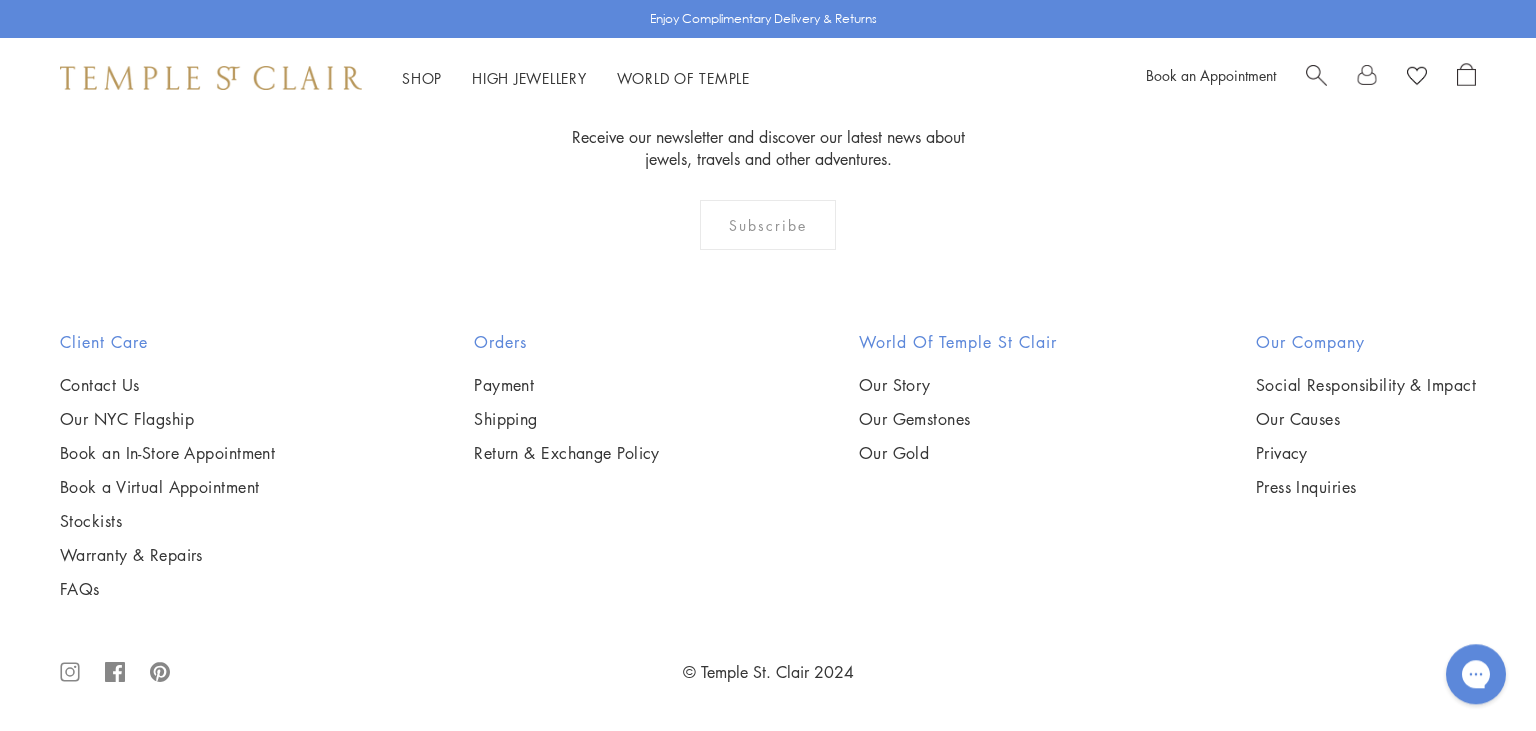 click at bounding box center [0, 0] 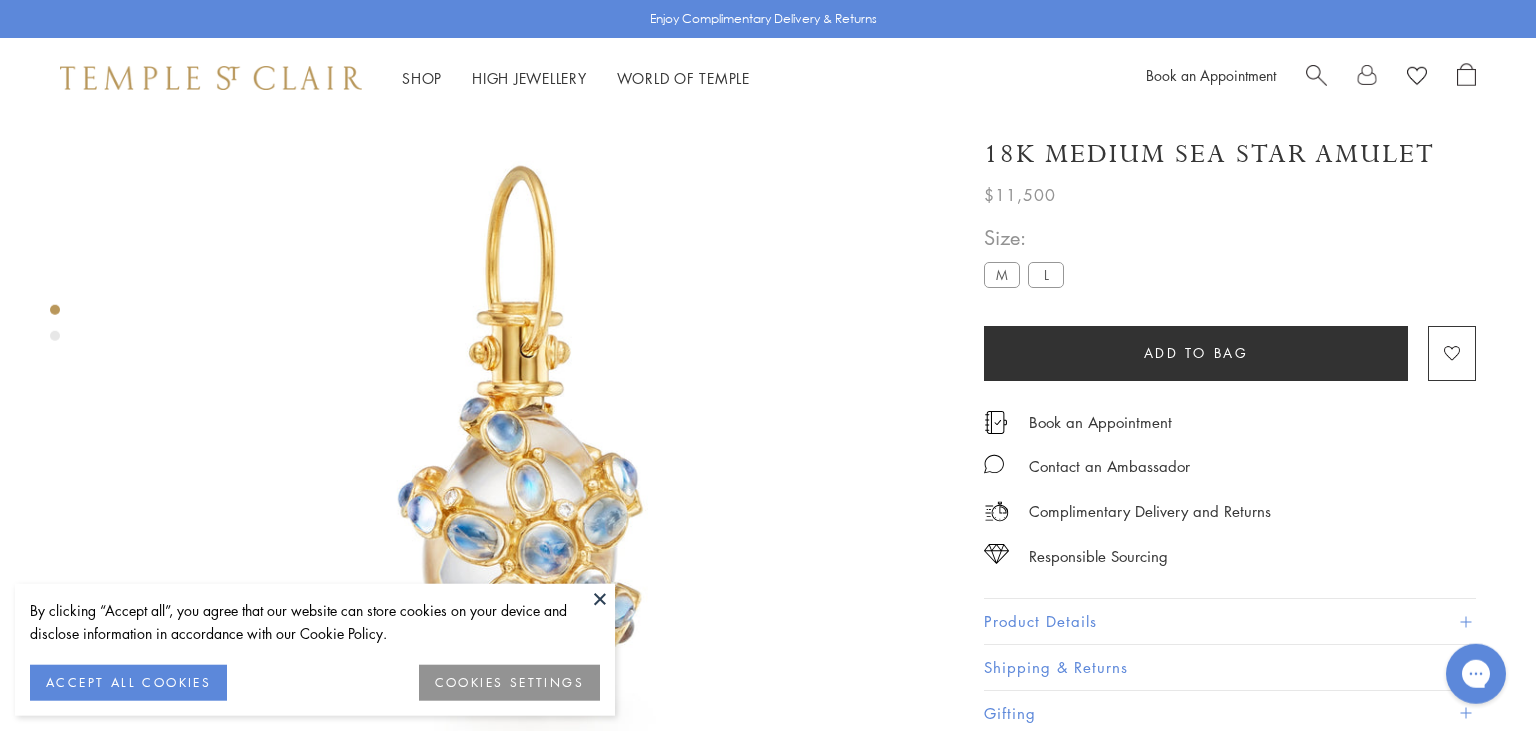 scroll, scrollTop: 118, scrollLeft: 0, axis: vertical 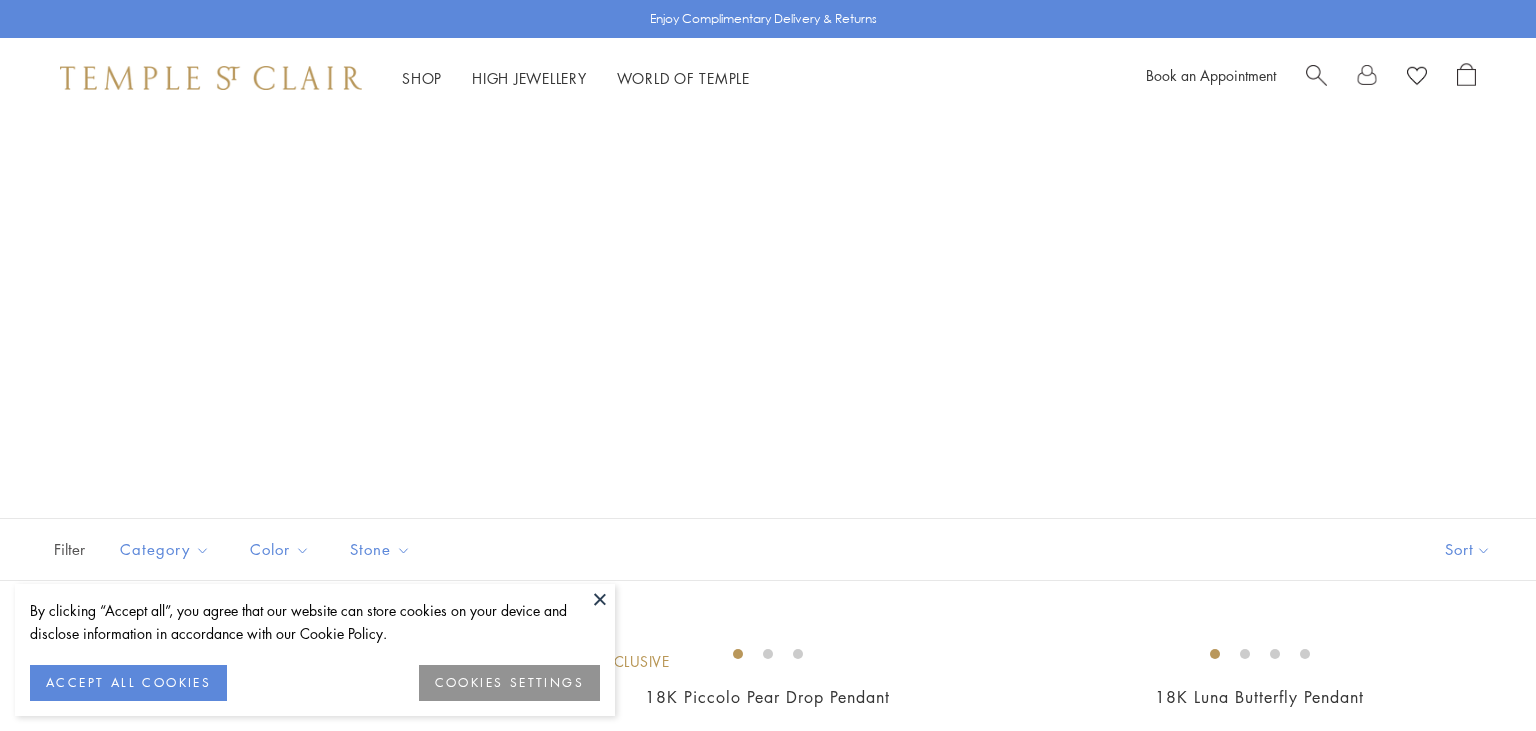 click at bounding box center [600, 599] 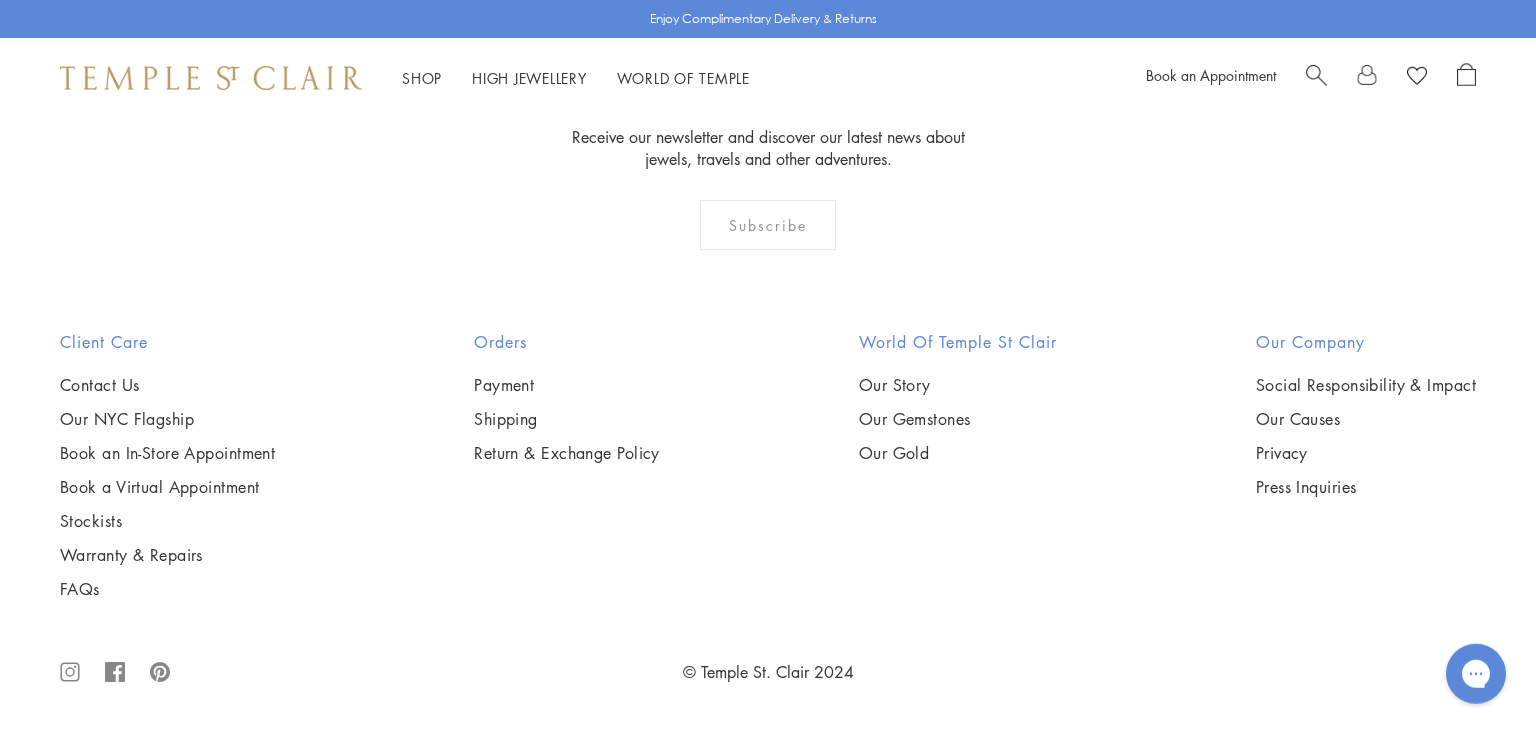 scroll, scrollTop: 5930, scrollLeft: 0, axis: vertical 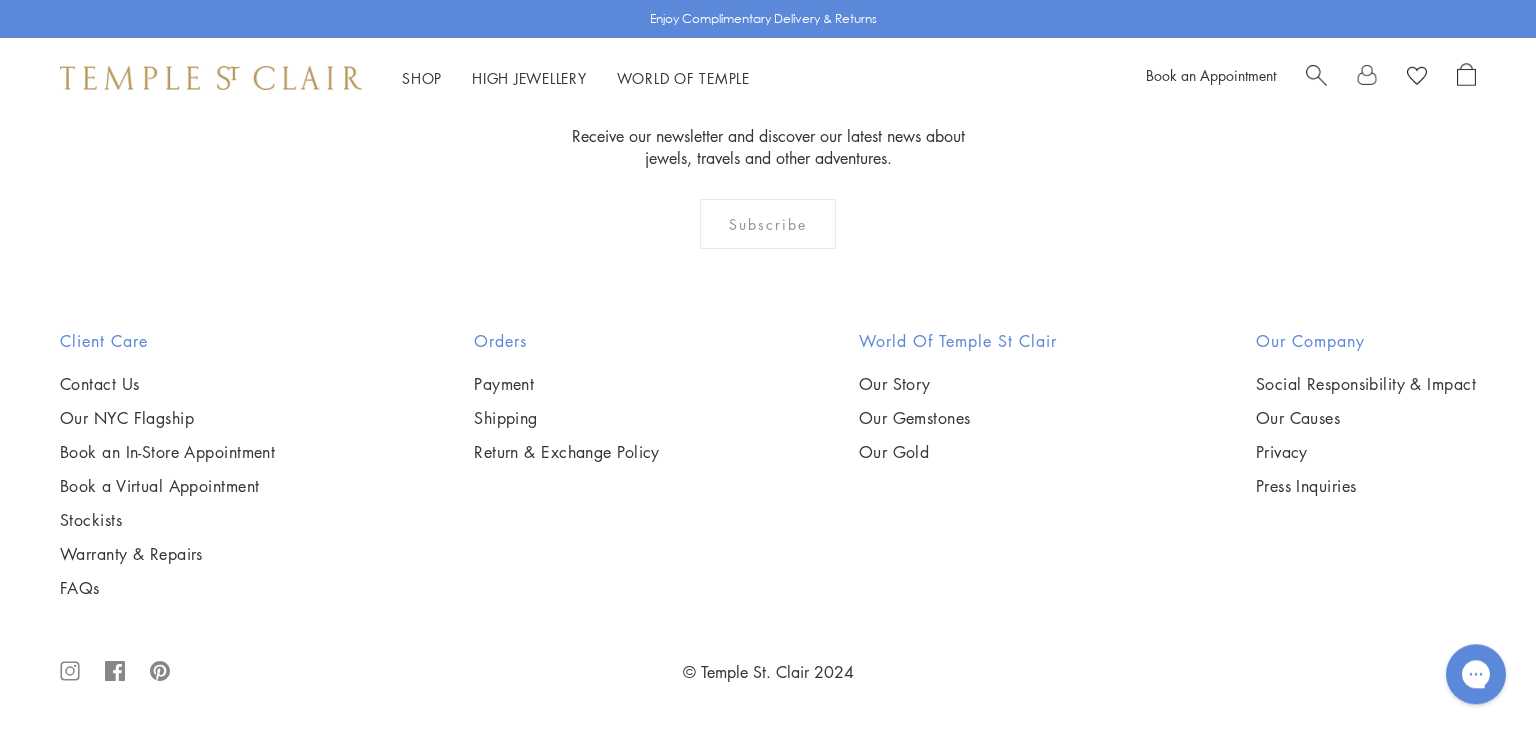 click at bounding box center [0, 0] 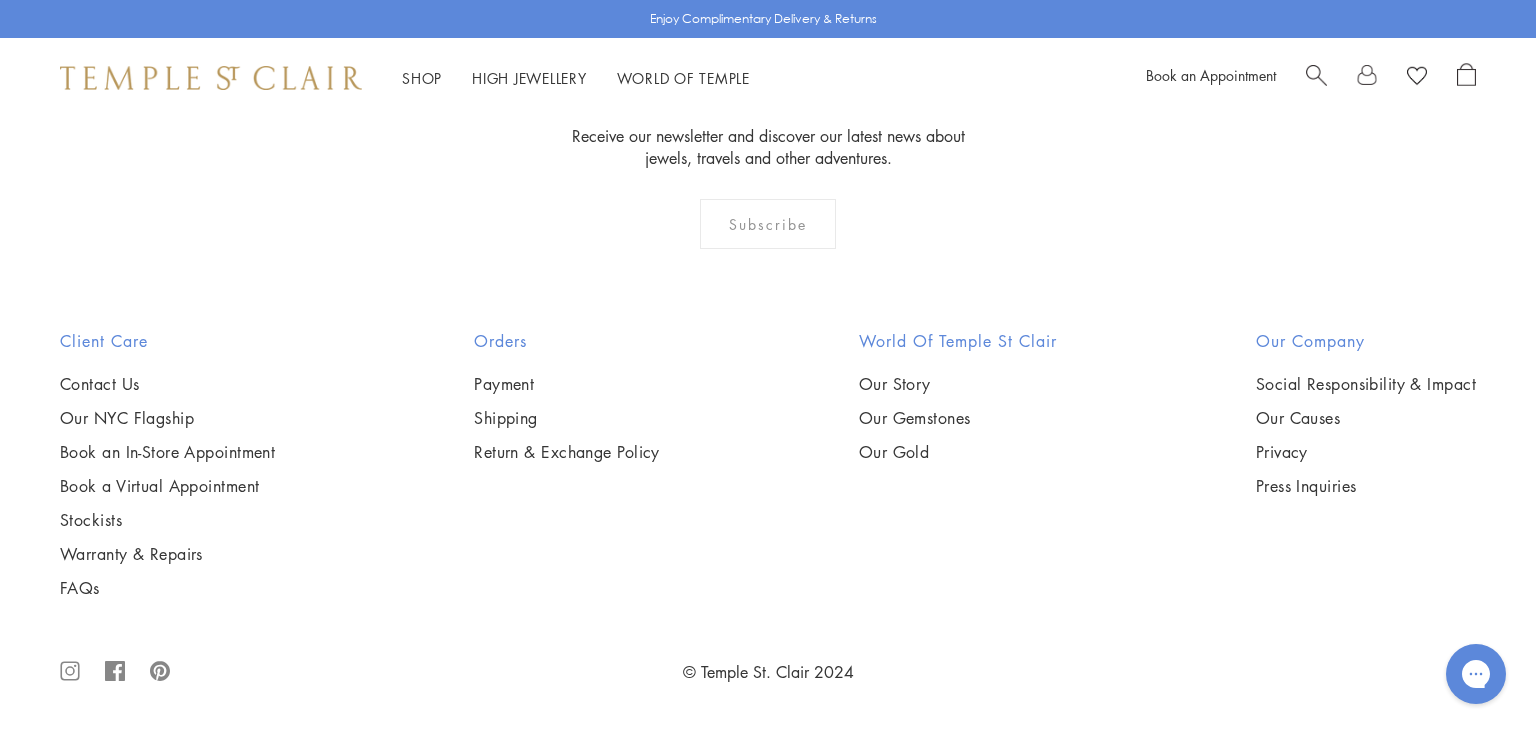 scroll, scrollTop: 0, scrollLeft: 0, axis: both 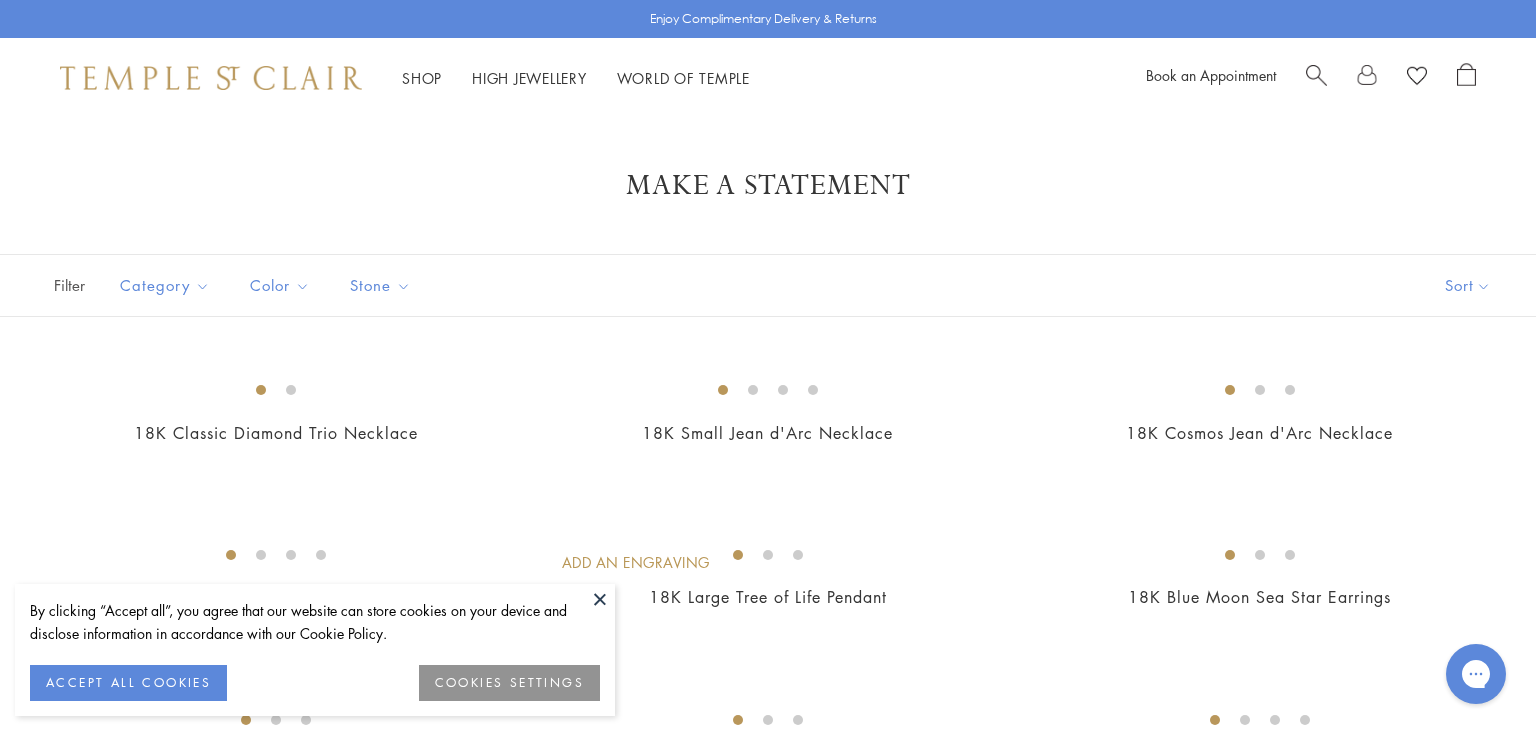 click at bounding box center (600, 599) 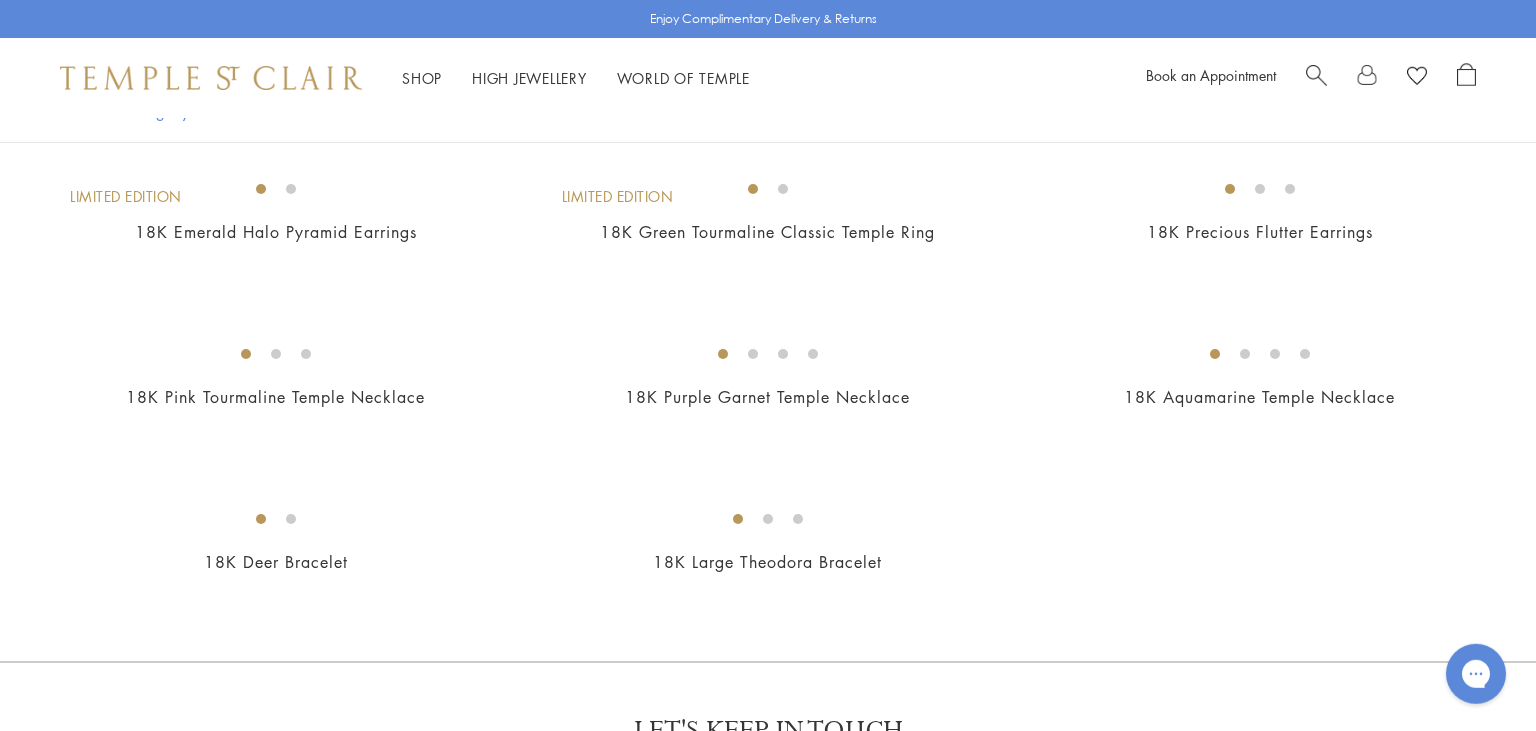 scroll, scrollTop: 1521, scrollLeft: 0, axis: vertical 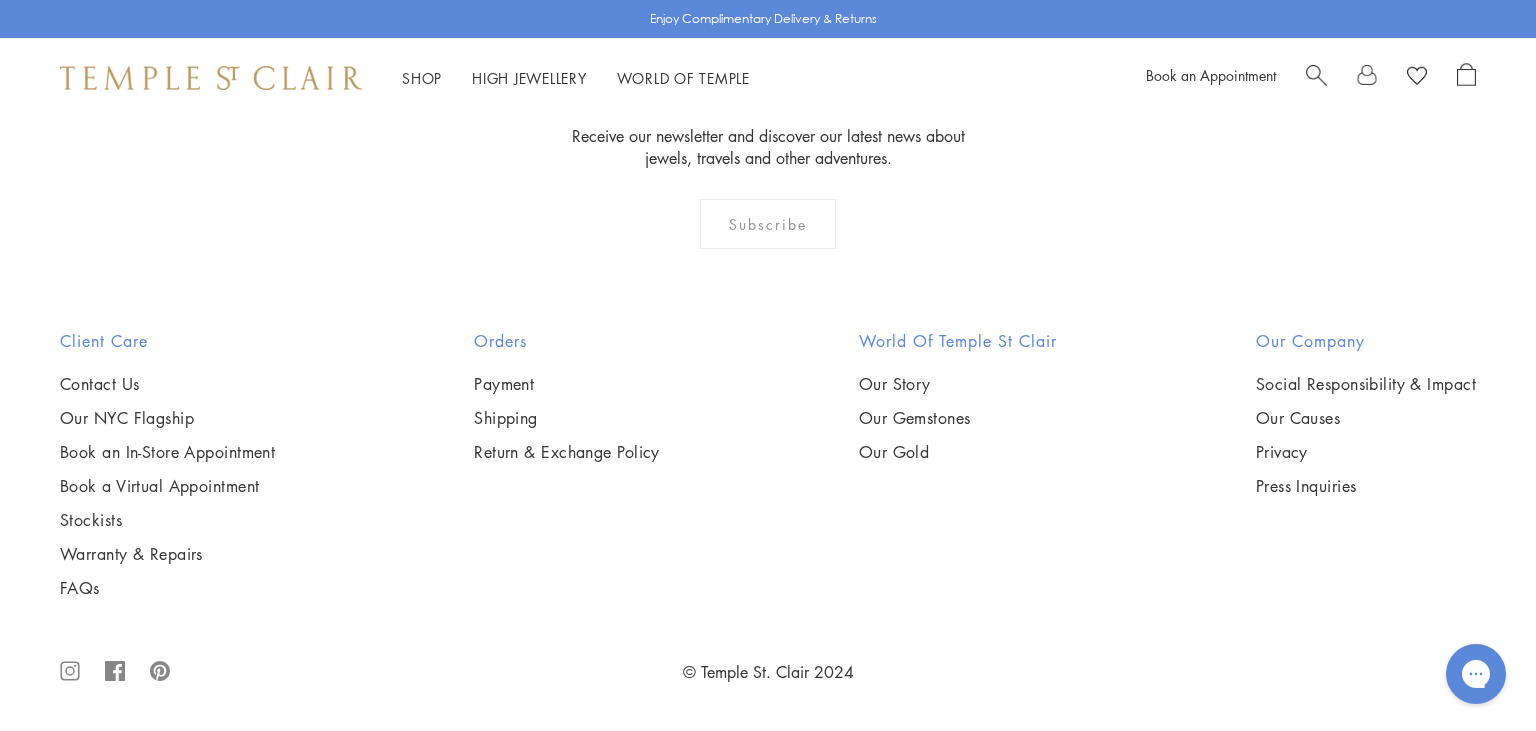 click at bounding box center [0, 0] 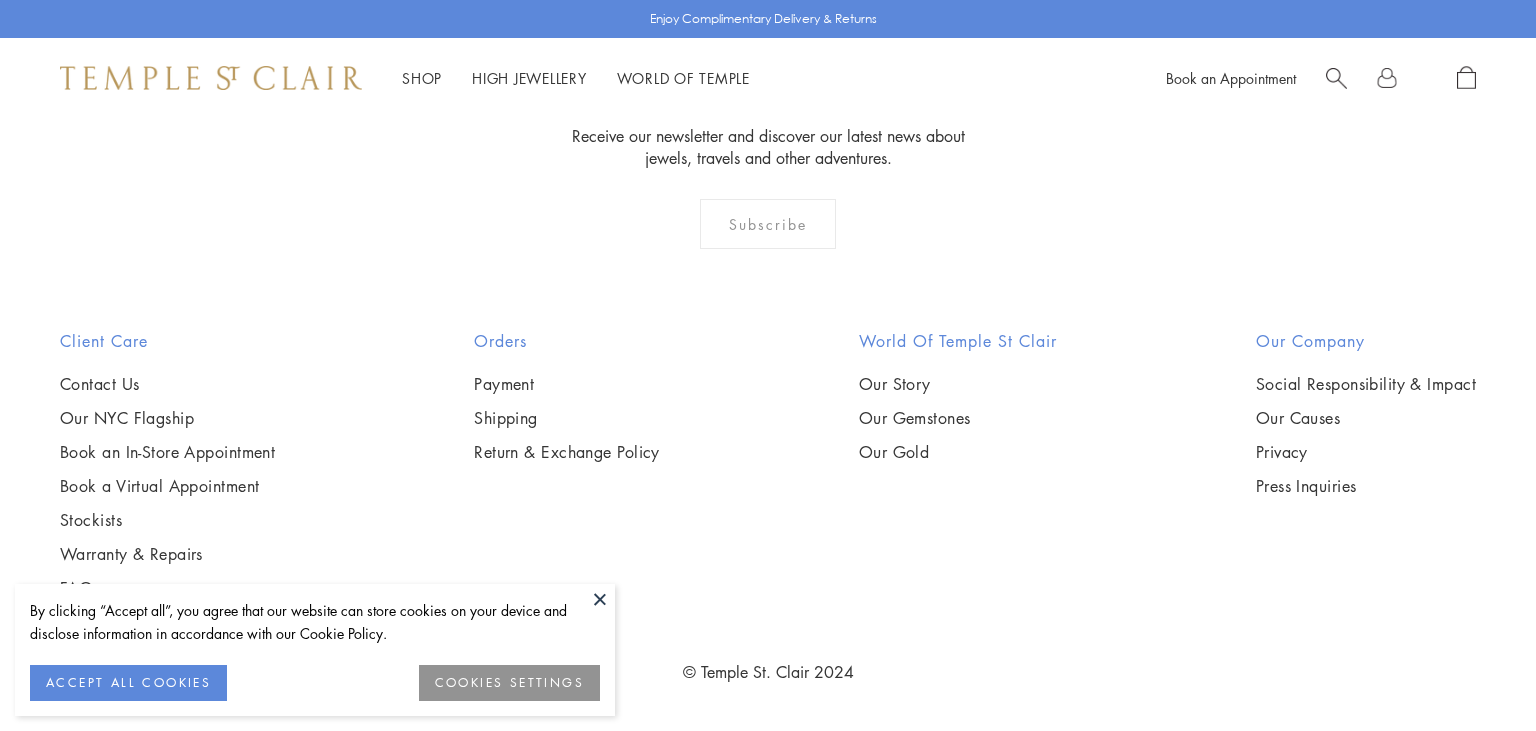 click at bounding box center [600, 599] 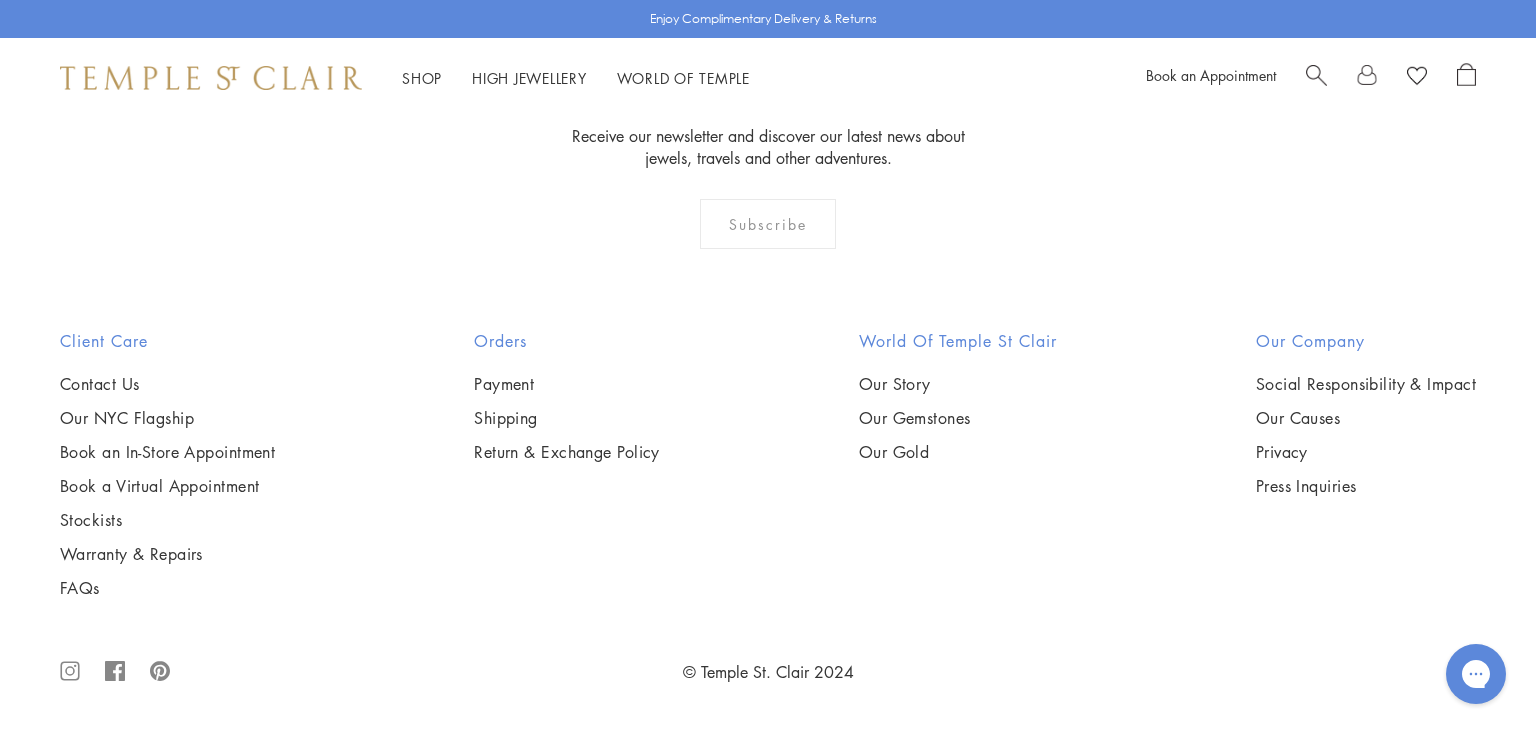 scroll, scrollTop: 0, scrollLeft: 0, axis: both 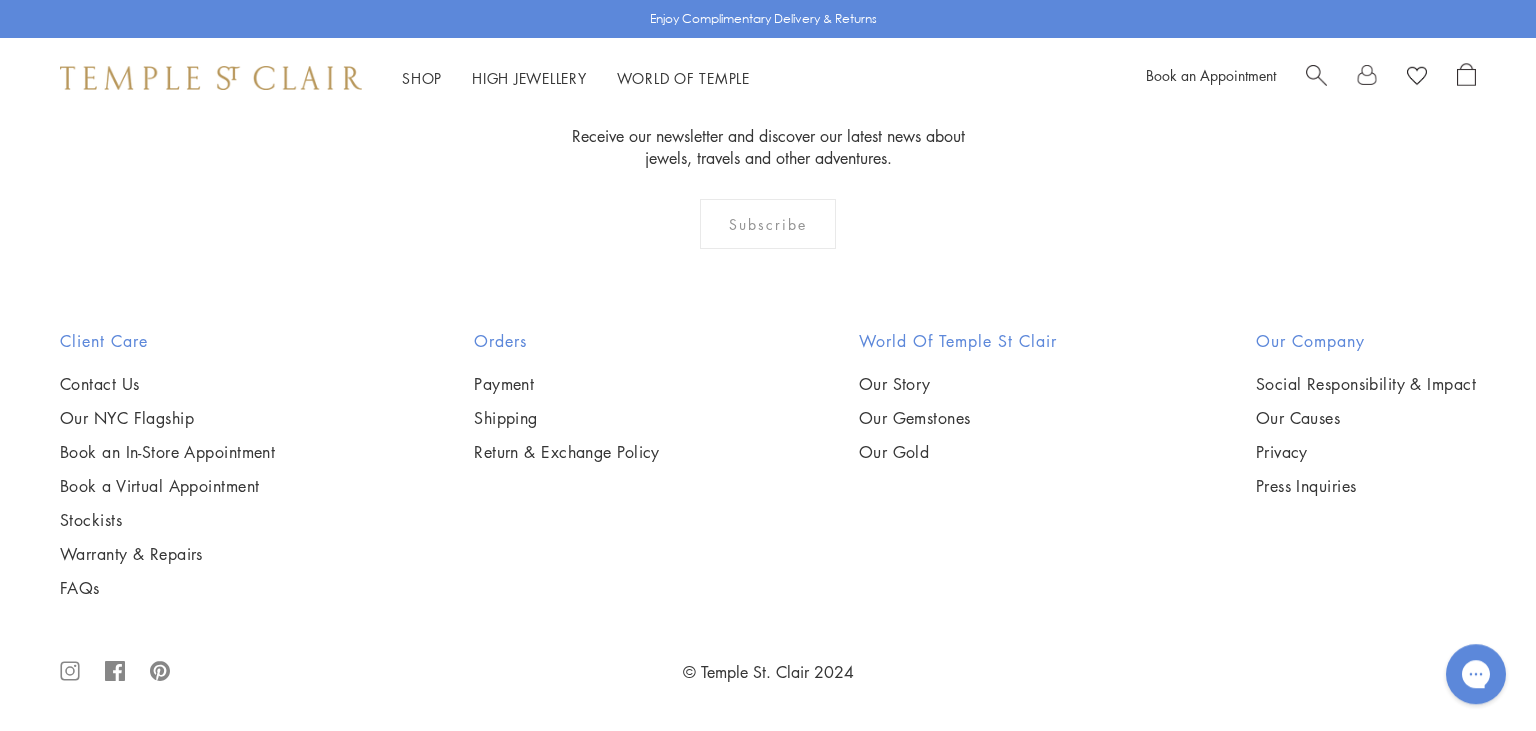 click at bounding box center (0, 0) 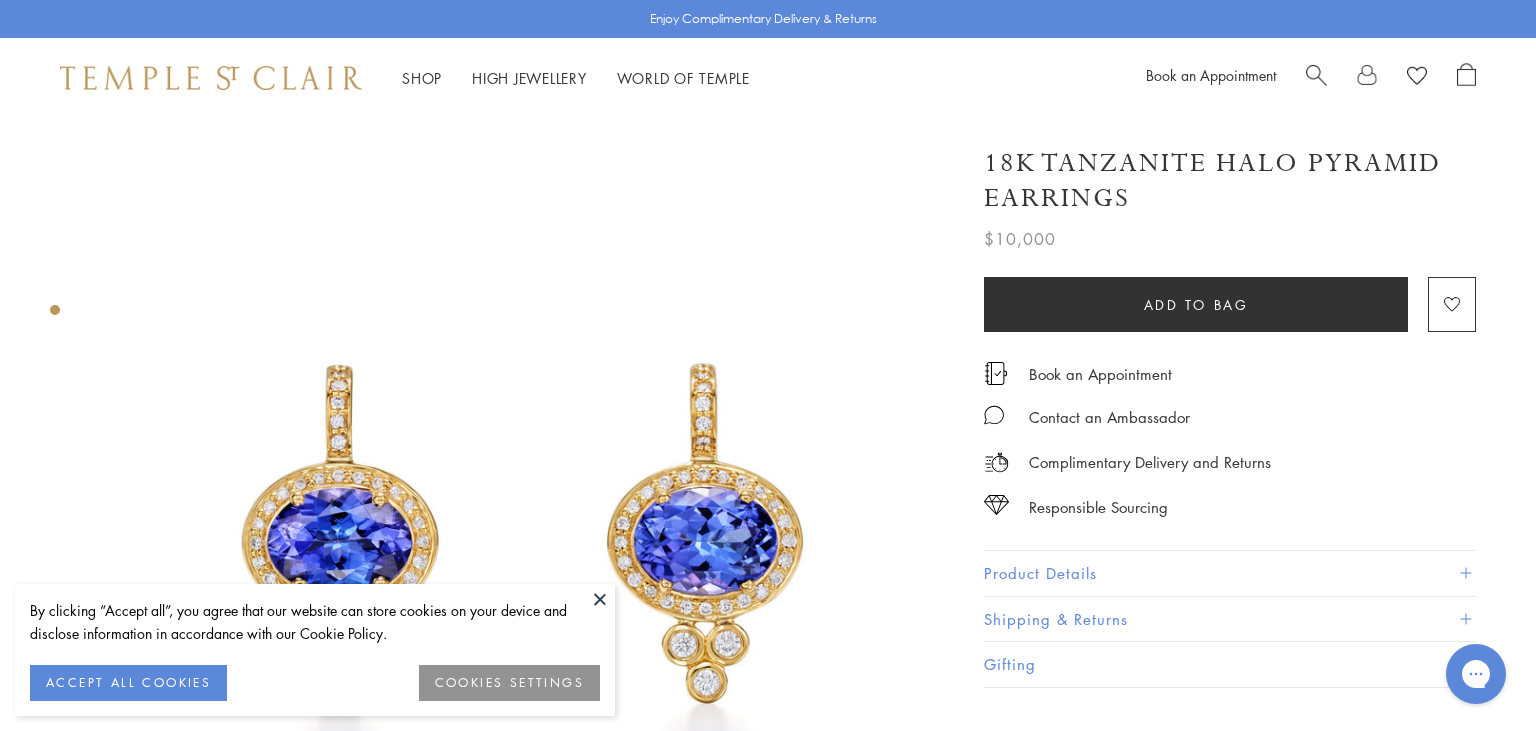 scroll, scrollTop: 0, scrollLeft: 0, axis: both 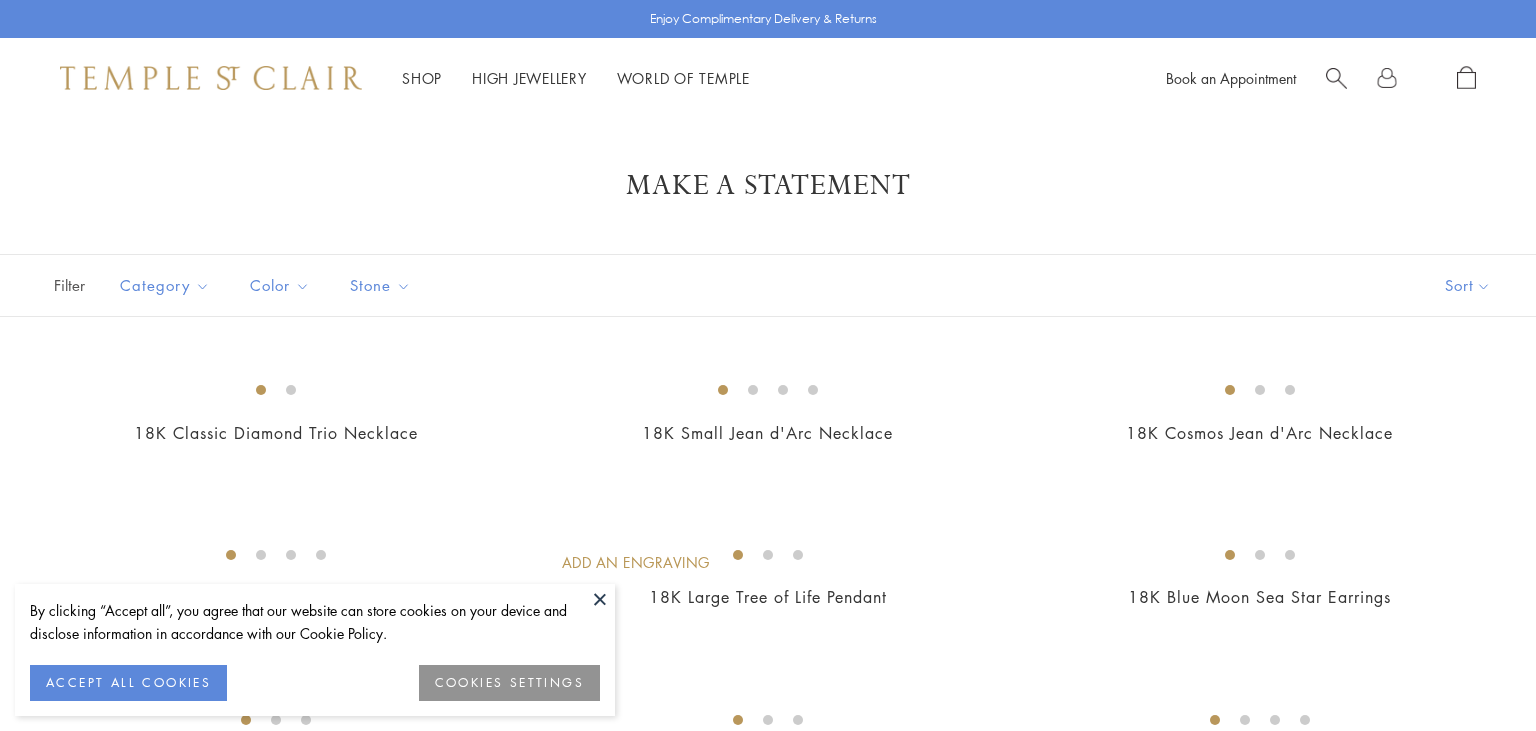 click at bounding box center (600, 599) 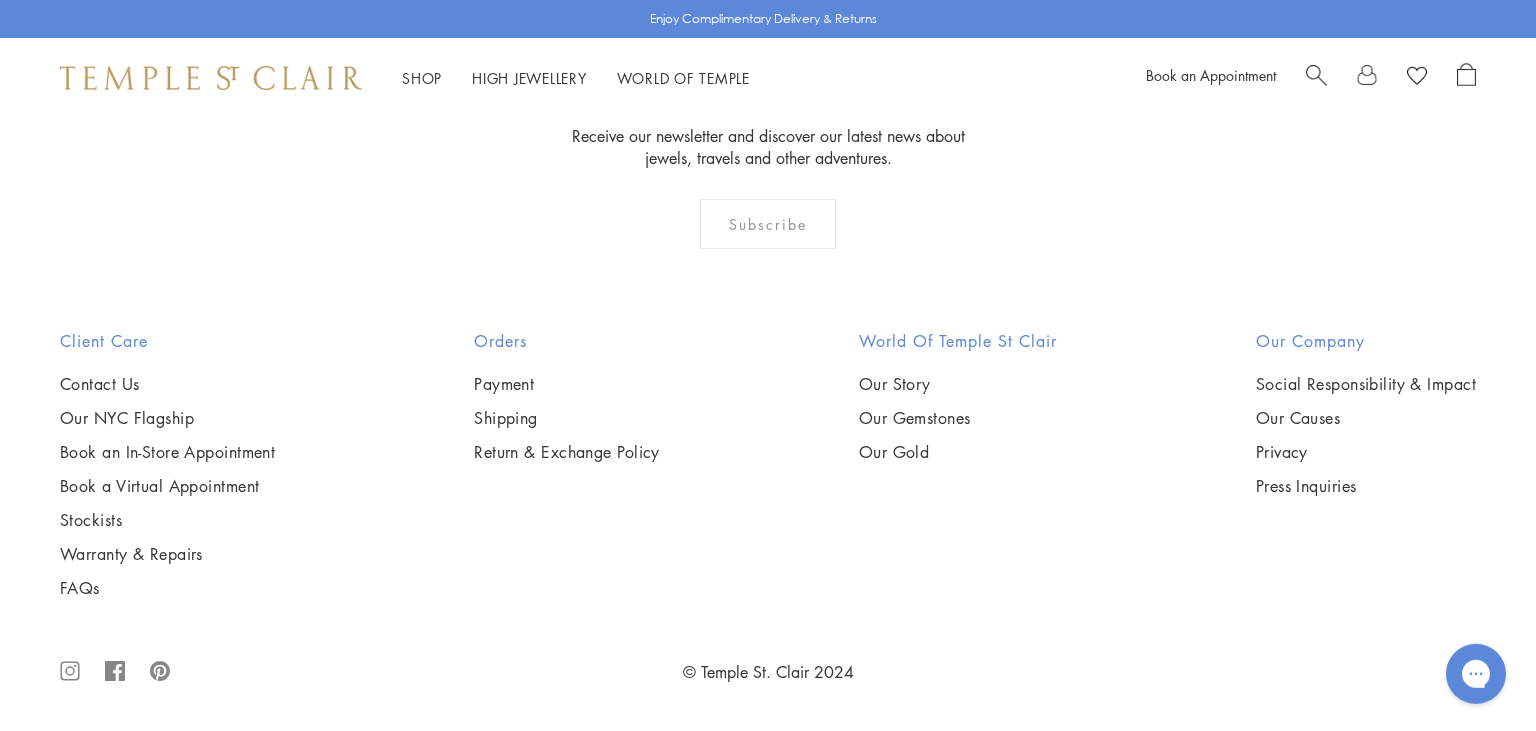 scroll, scrollTop: 4343, scrollLeft: 0, axis: vertical 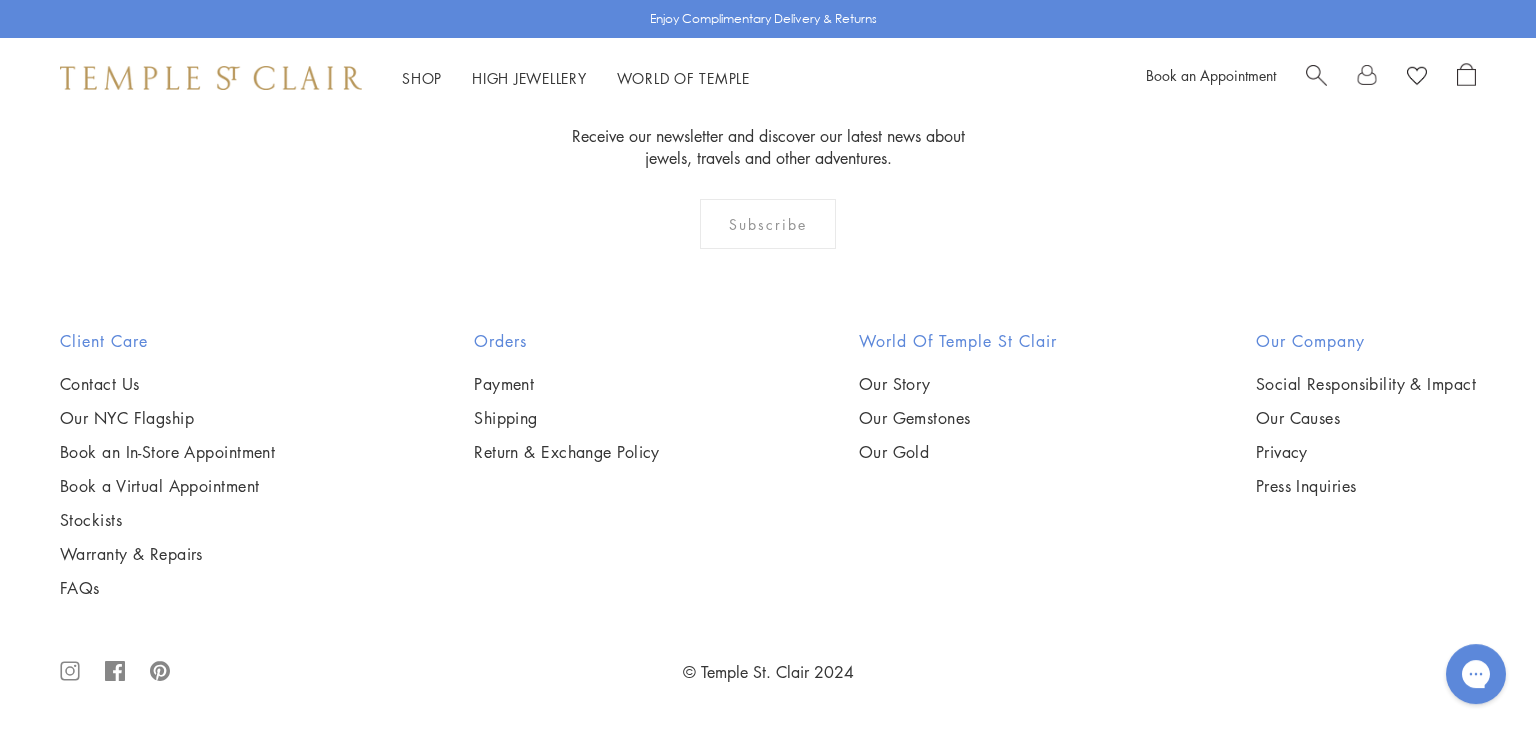 click at bounding box center (0, 0) 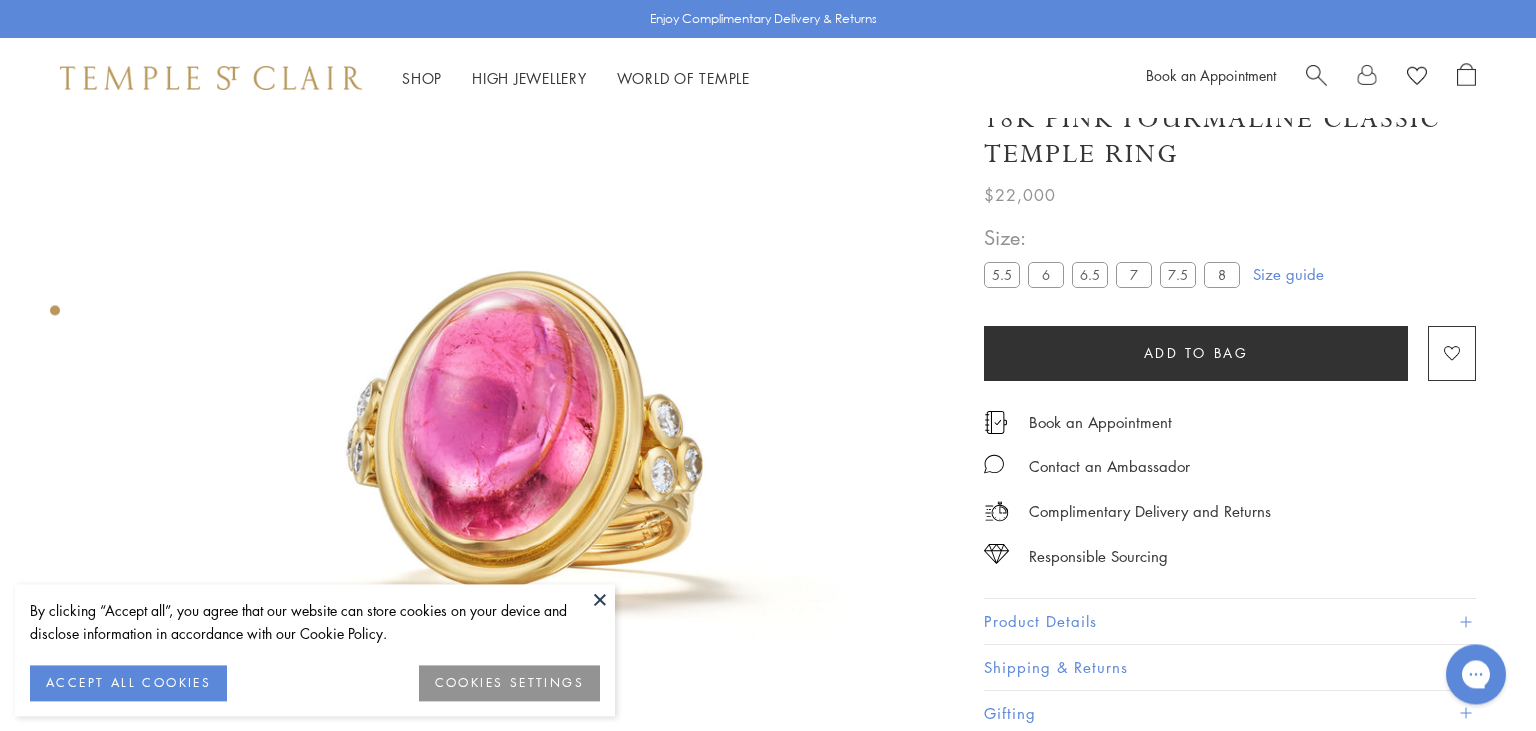 scroll, scrollTop: 0, scrollLeft: 0, axis: both 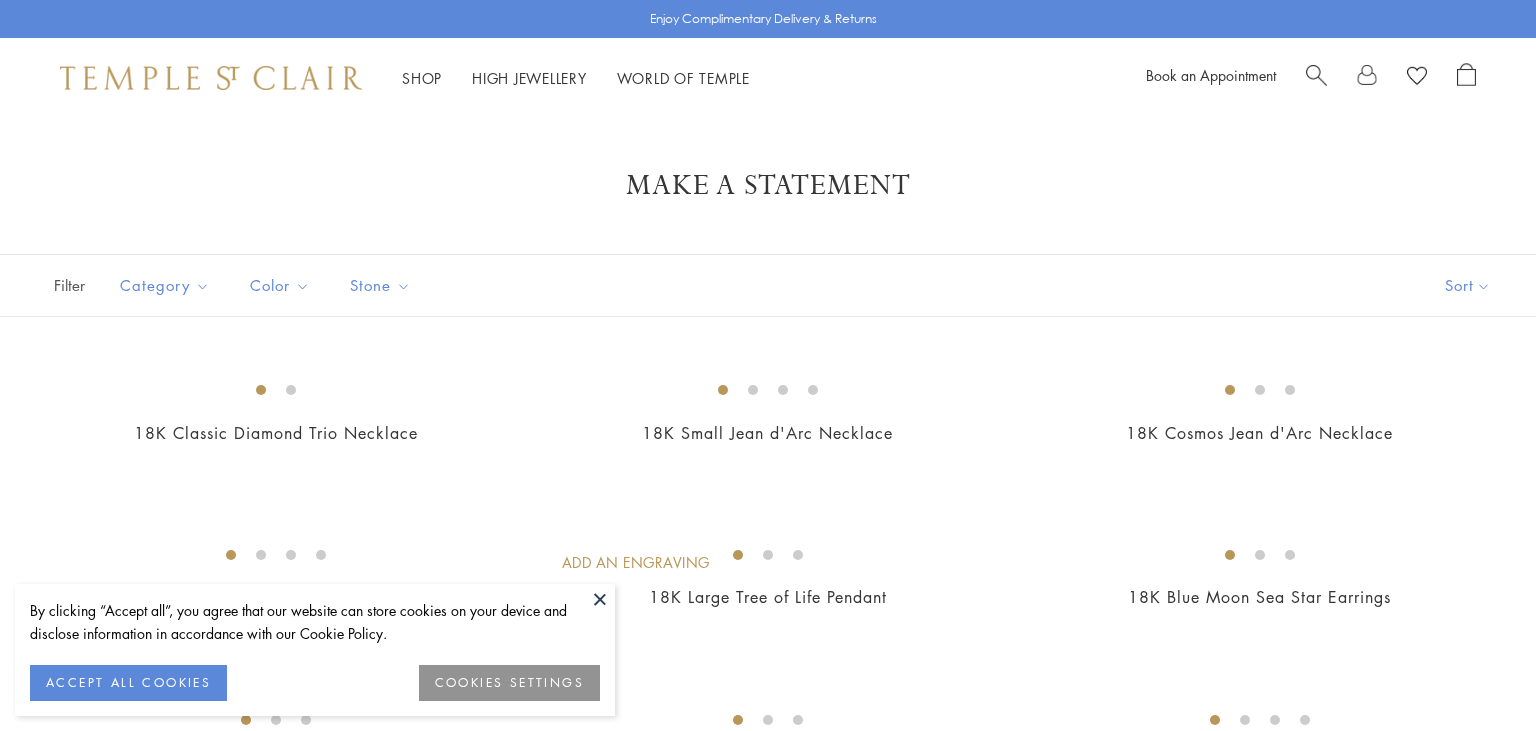 click at bounding box center [600, 599] 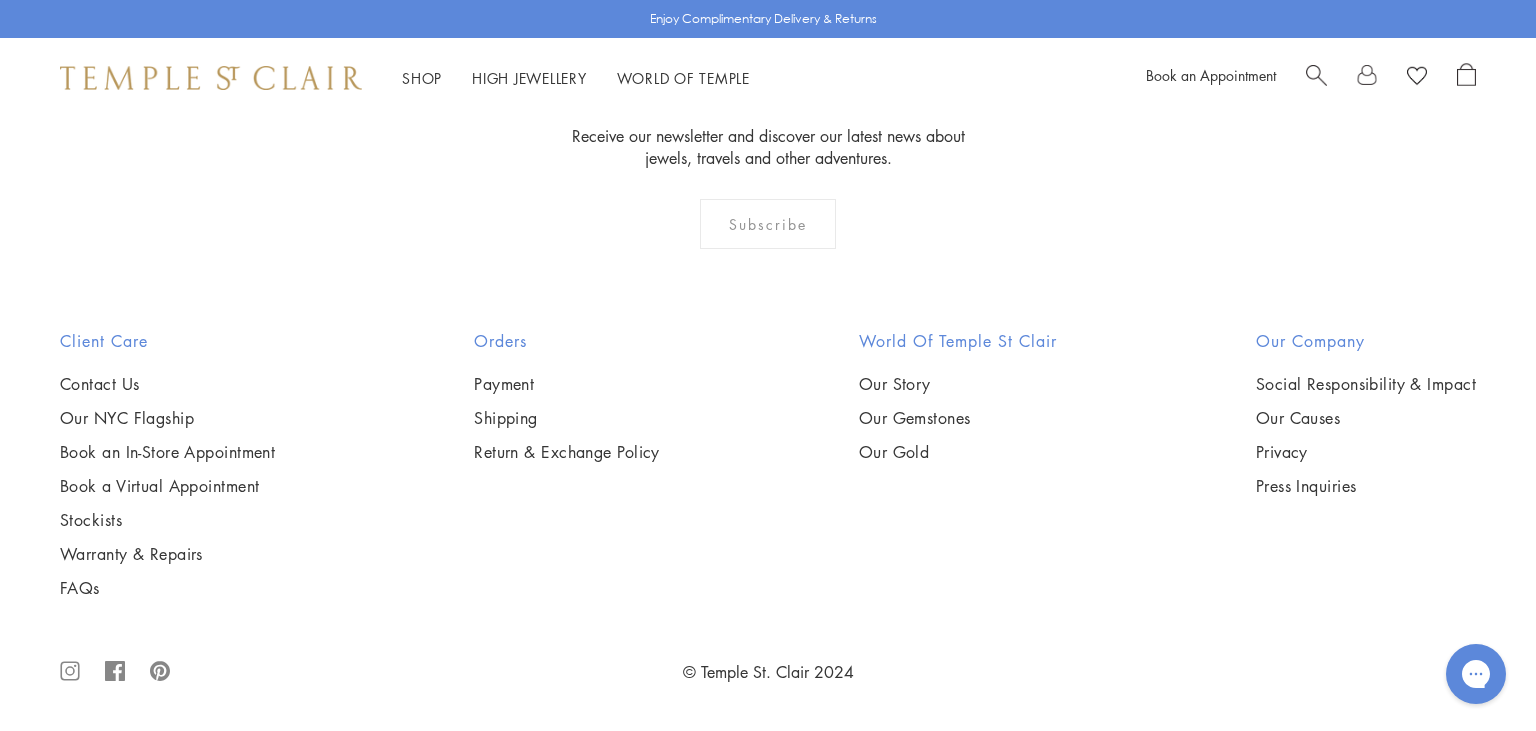 scroll, scrollTop: 4093, scrollLeft: 0, axis: vertical 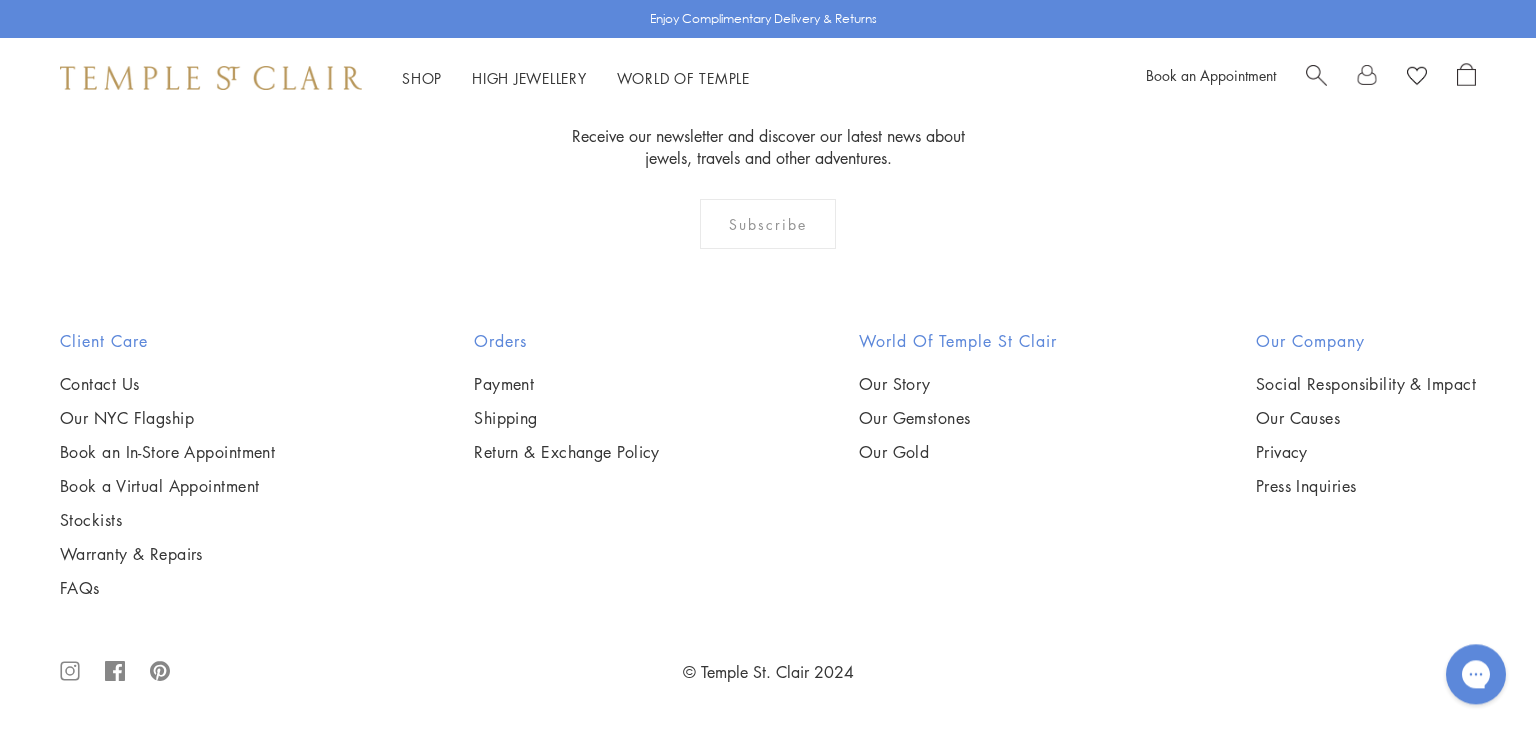 click at bounding box center [0, 0] 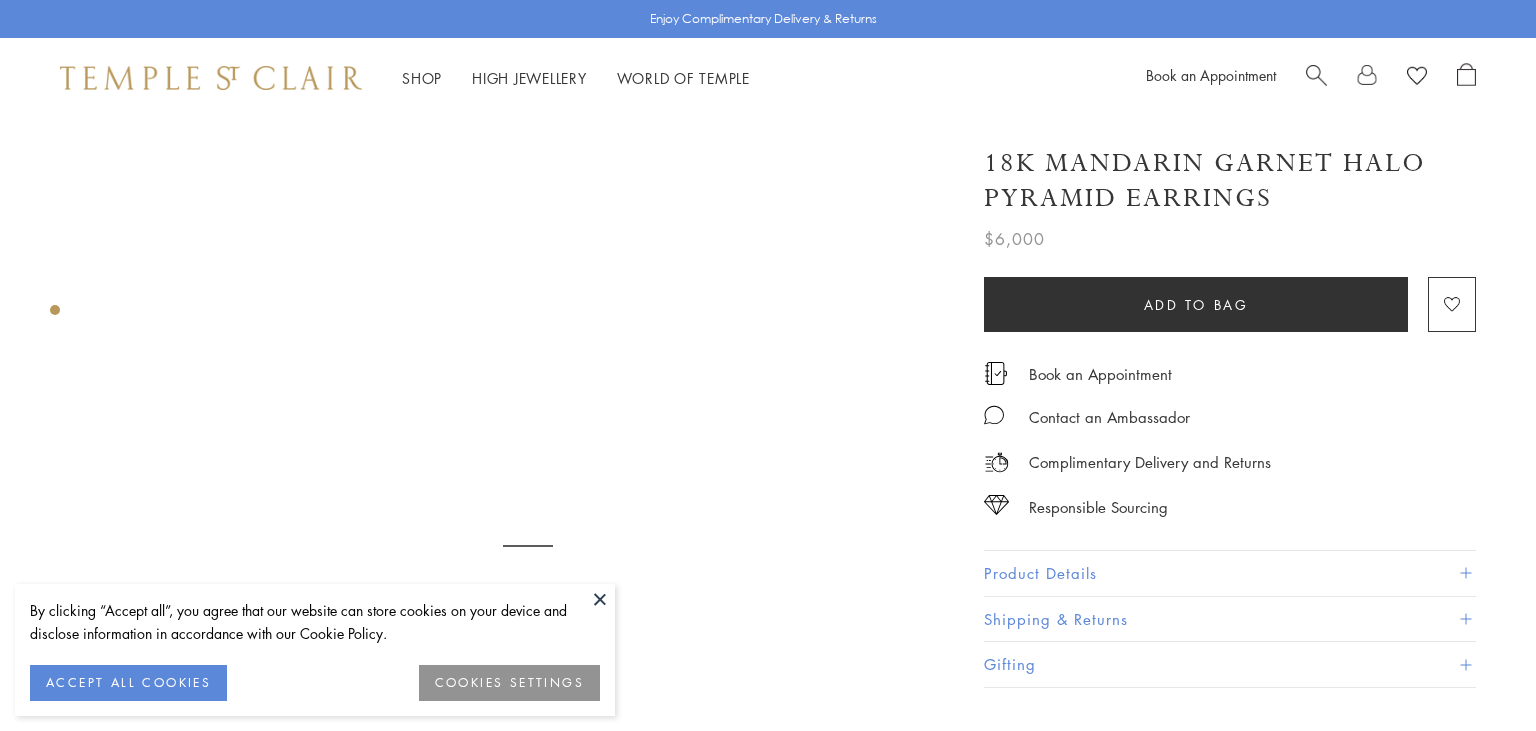 scroll, scrollTop: 0, scrollLeft: 0, axis: both 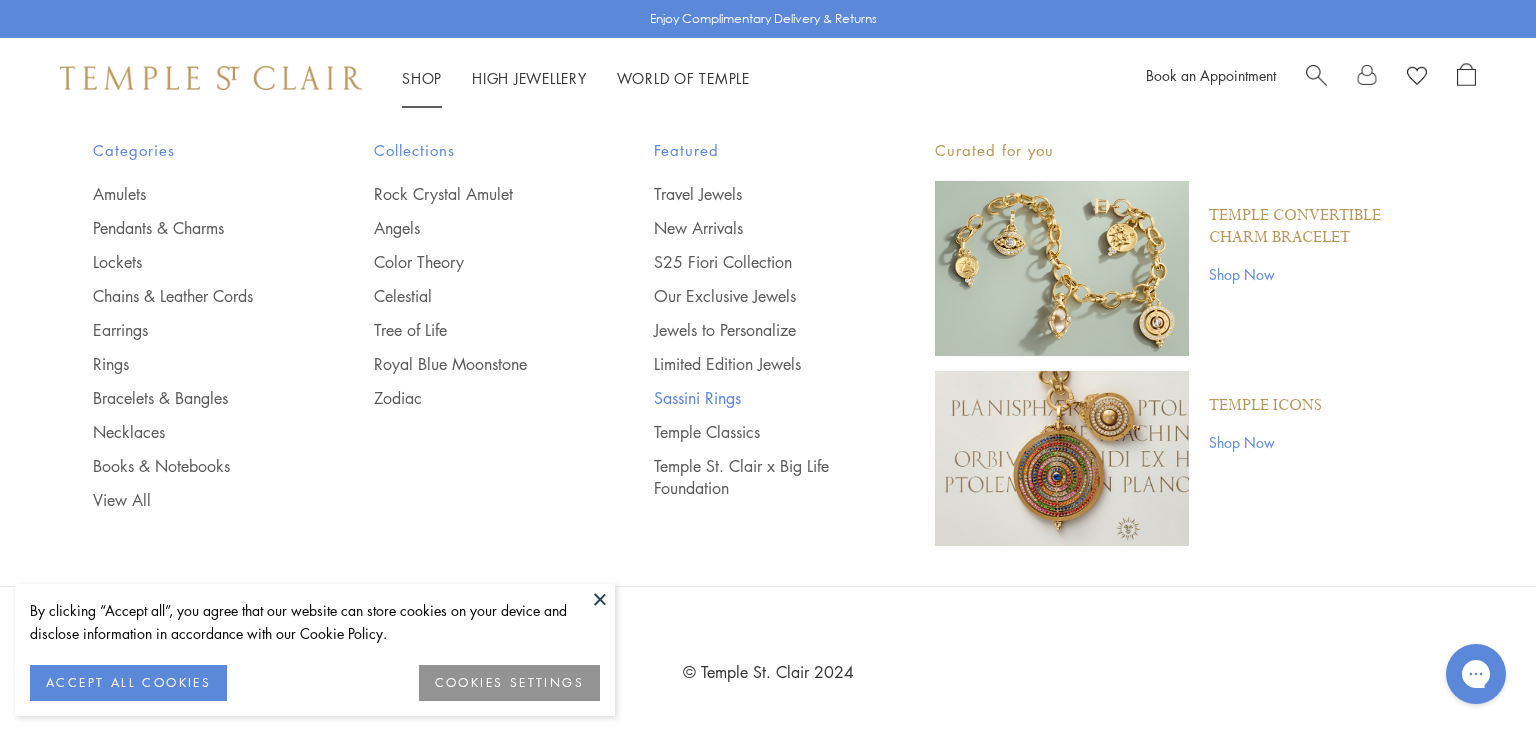 click on "Sassini Rings" at bounding box center [754, 398] 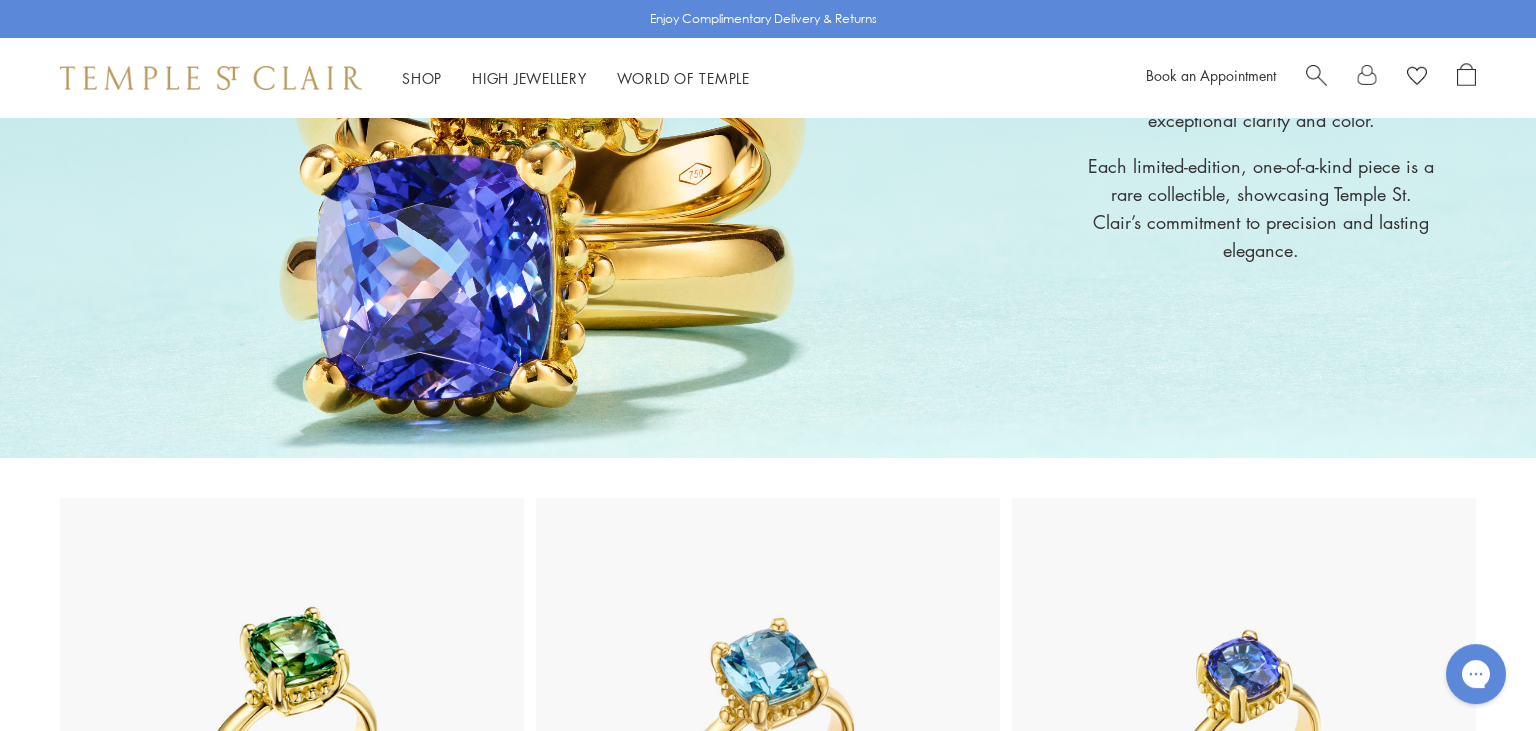 scroll, scrollTop: 367, scrollLeft: 0, axis: vertical 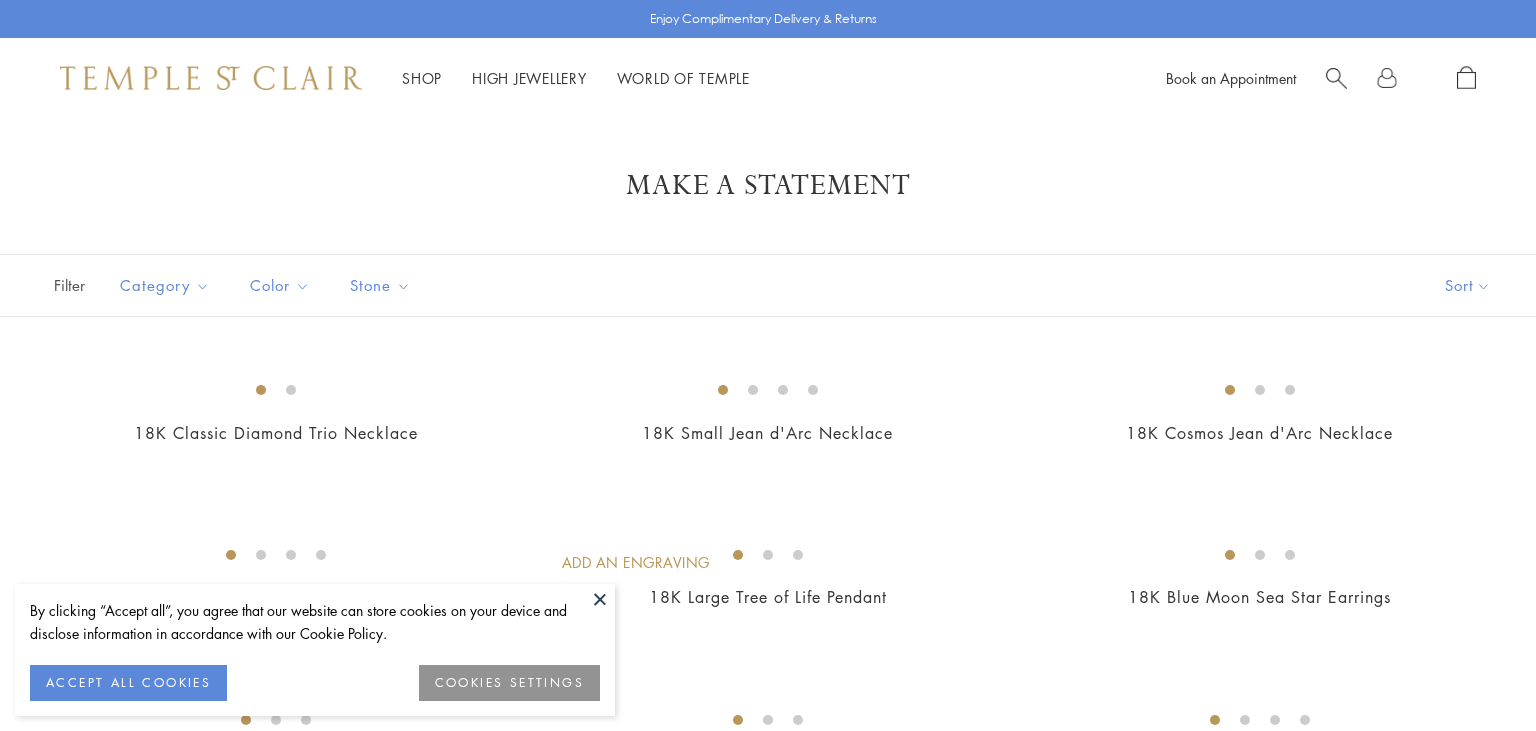 click at bounding box center (600, 599) 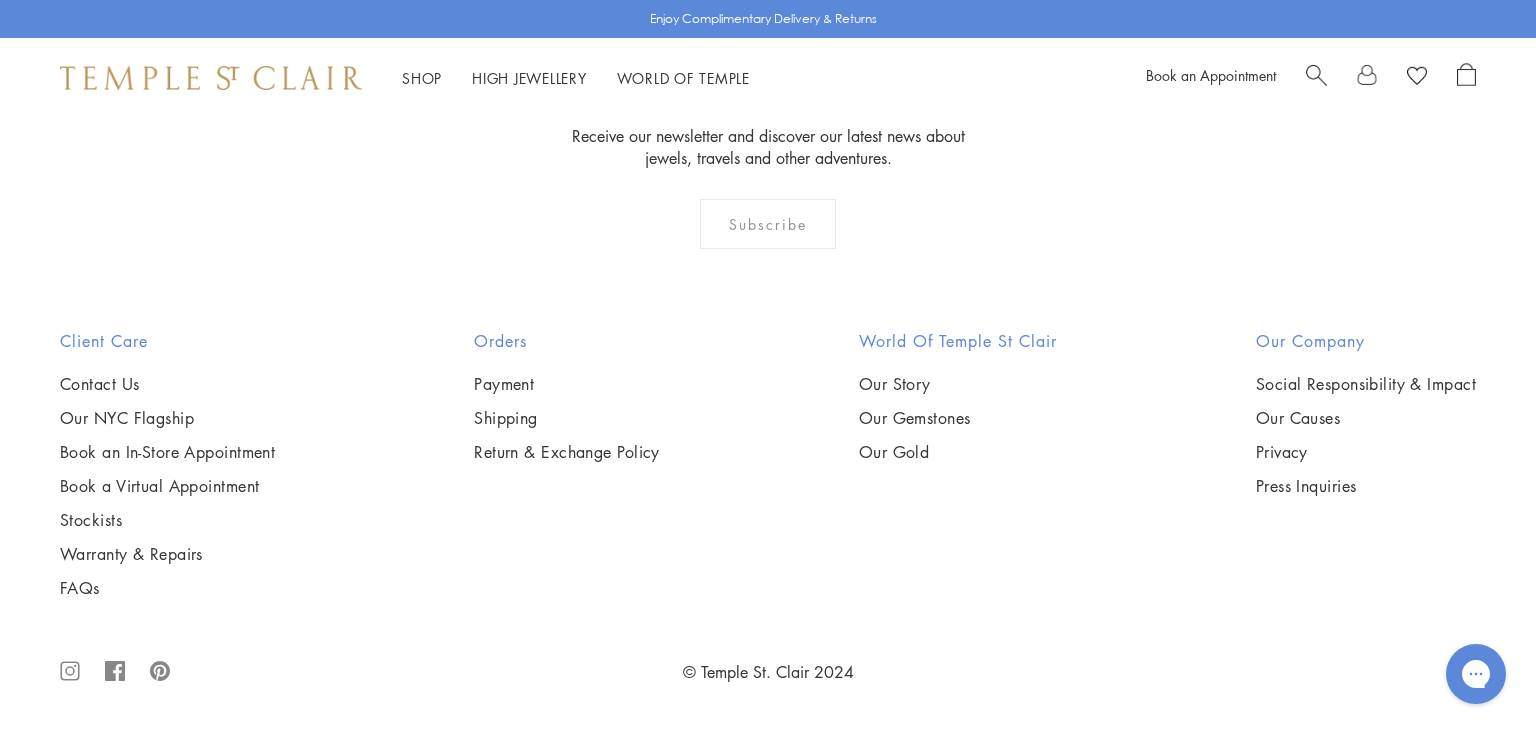 scroll, scrollTop: 0, scrollLeft: 0, axis: both 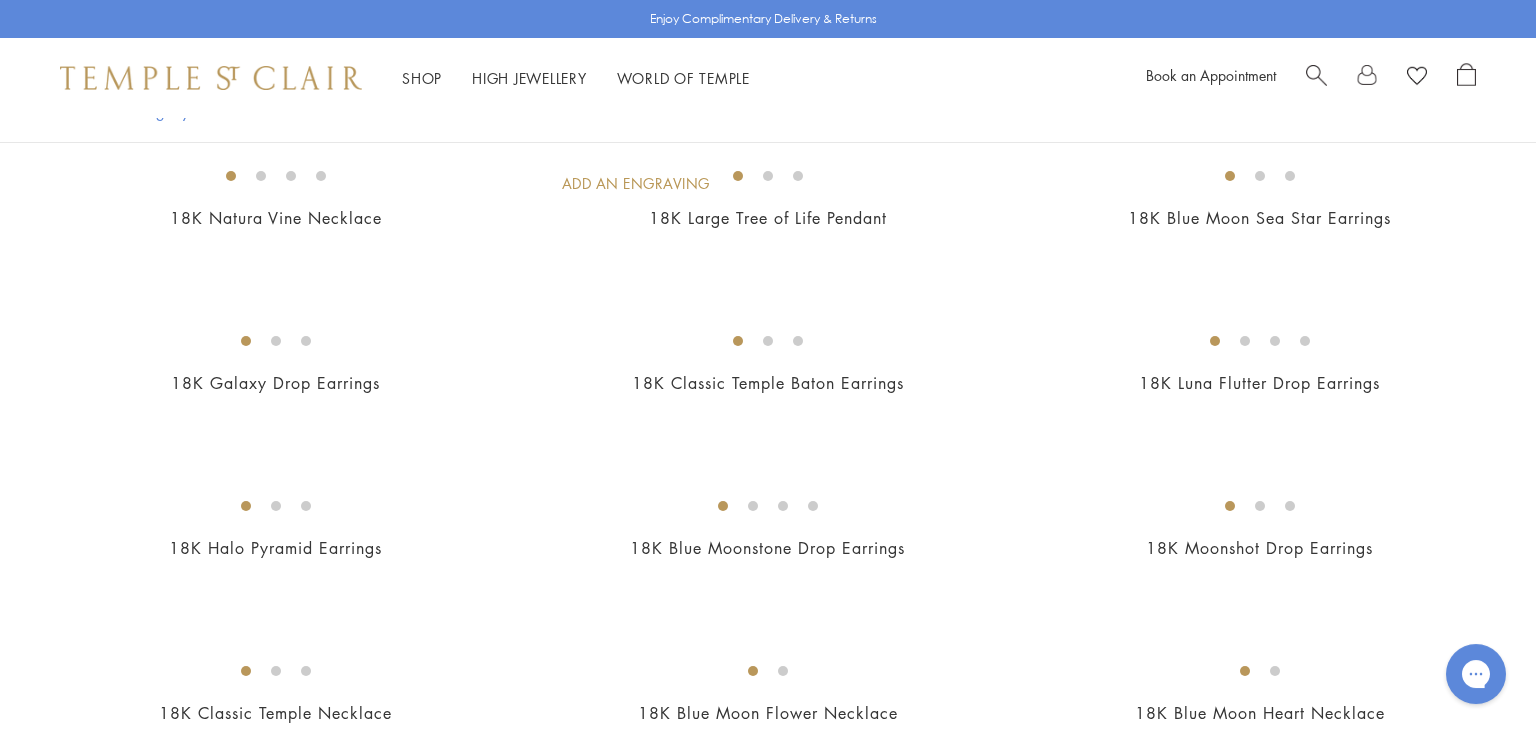 click at bounding box center [0, 0] 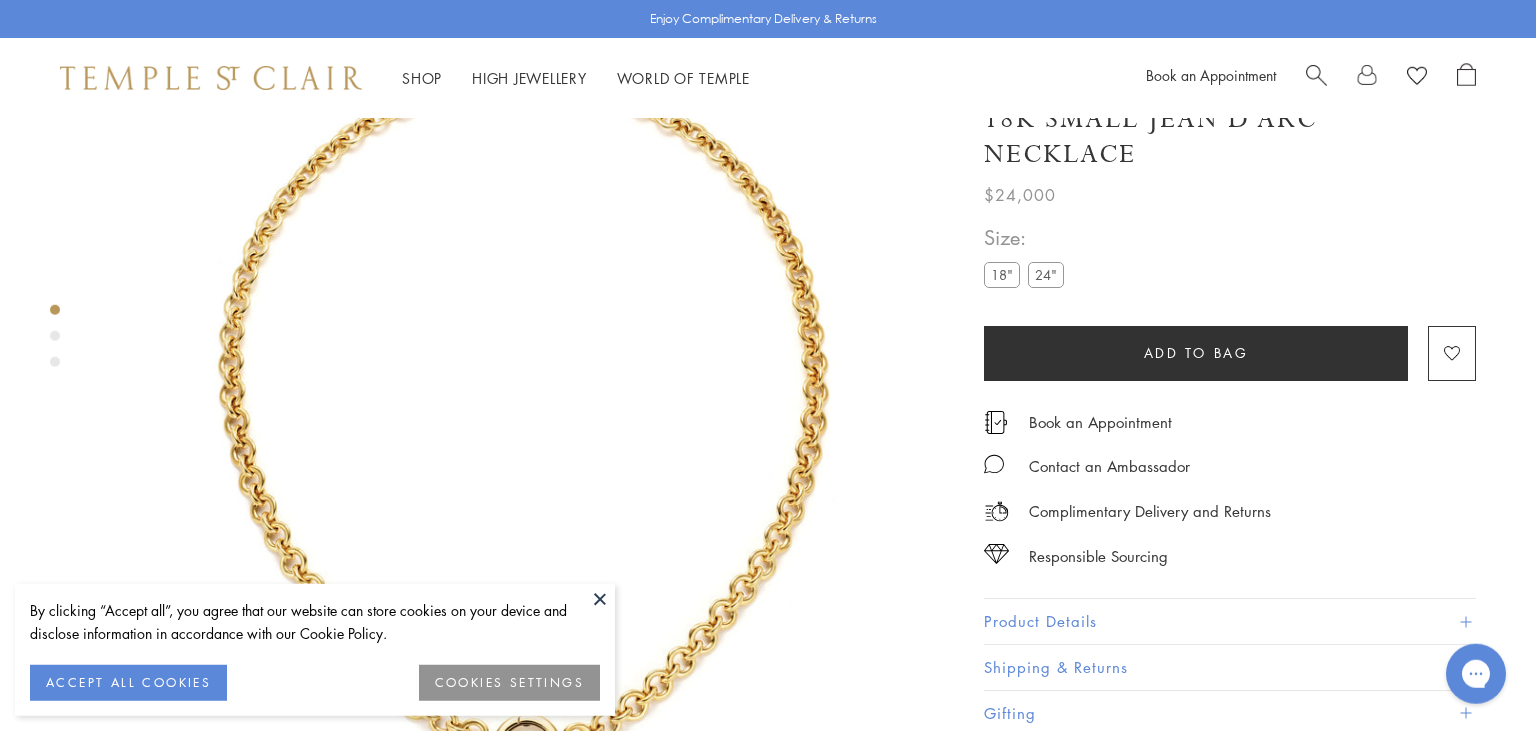 scroll, scrollTop: 118, scrollLeft: 0, axis: vertical 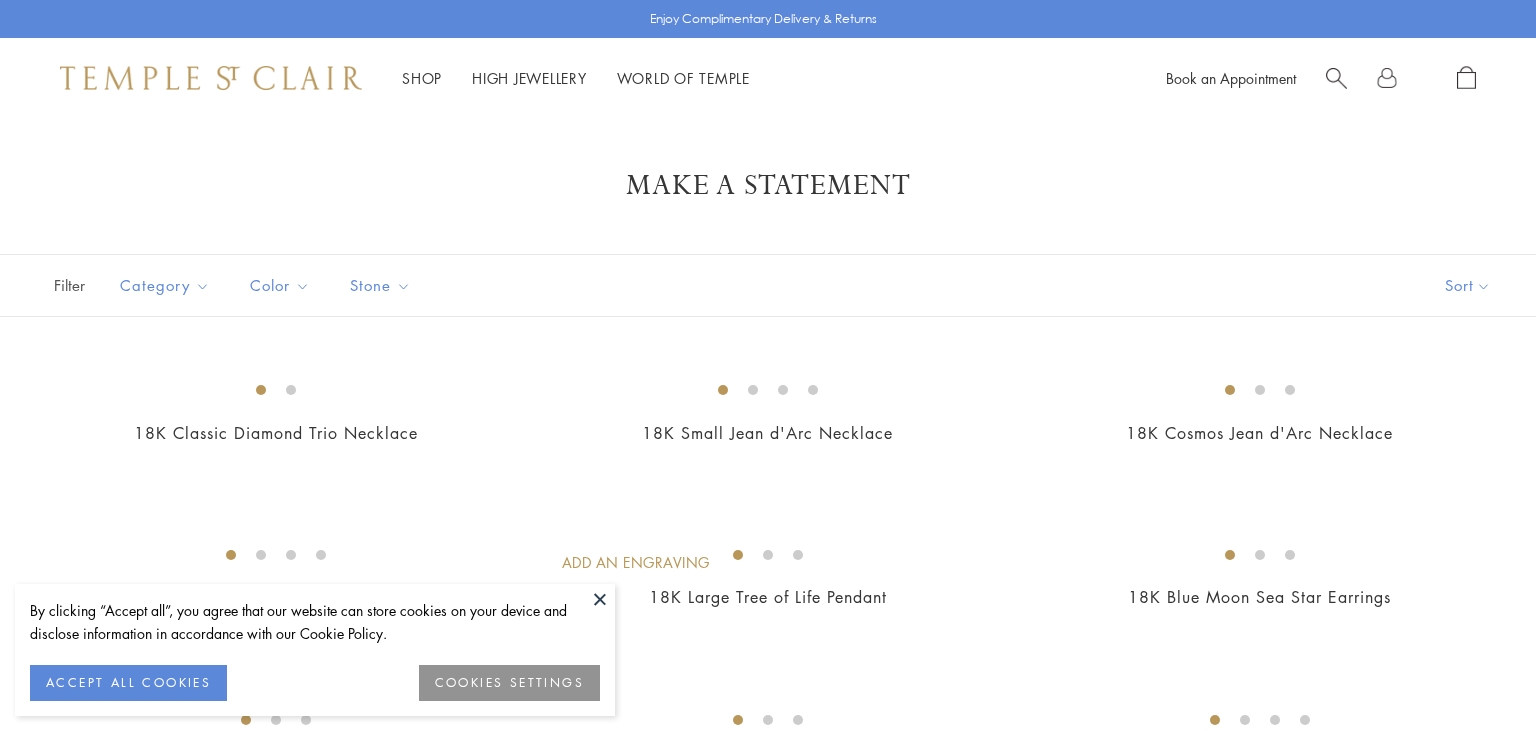 click at bounding box center [600, 599] 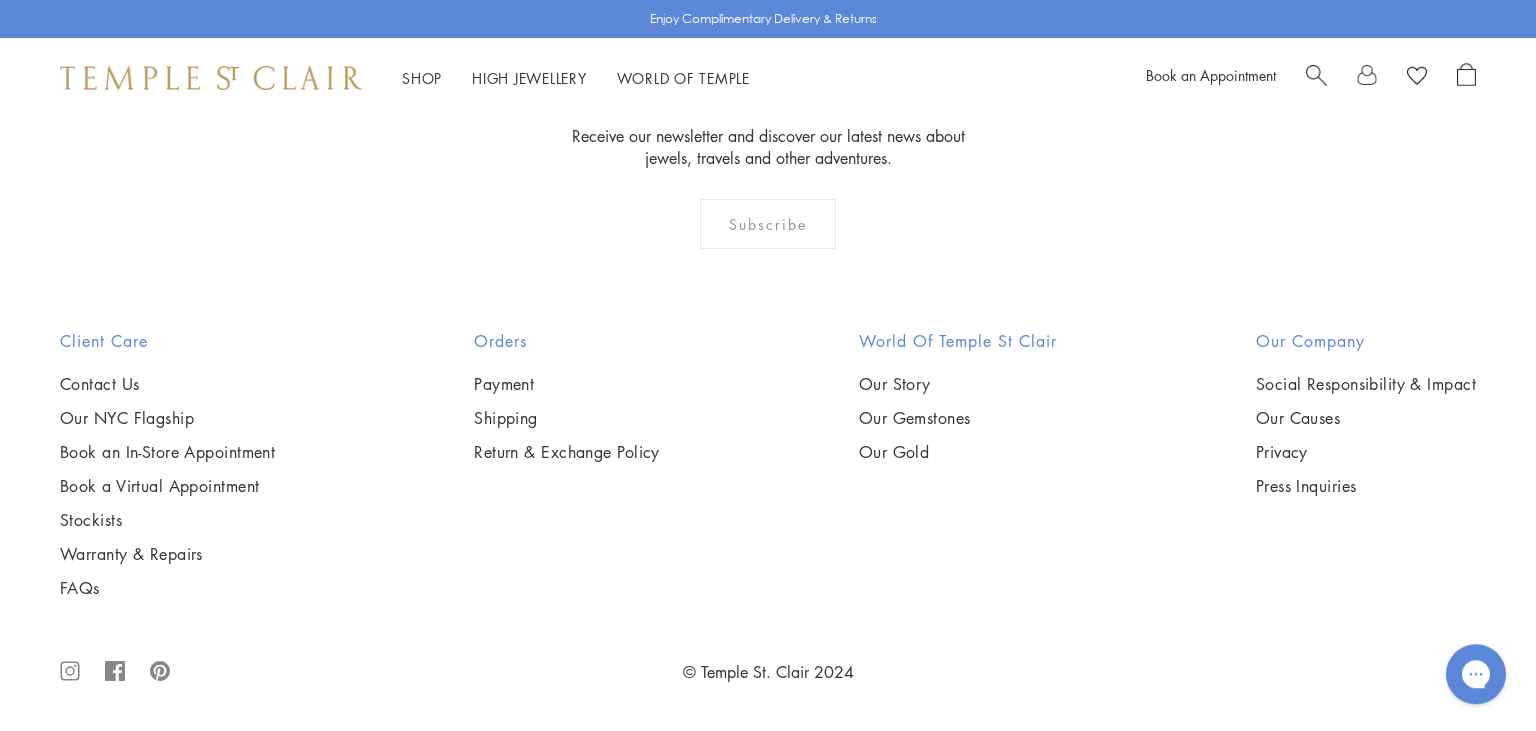 scroll, scrollTop: 4218, scrollLeft: 0, axis: vertical 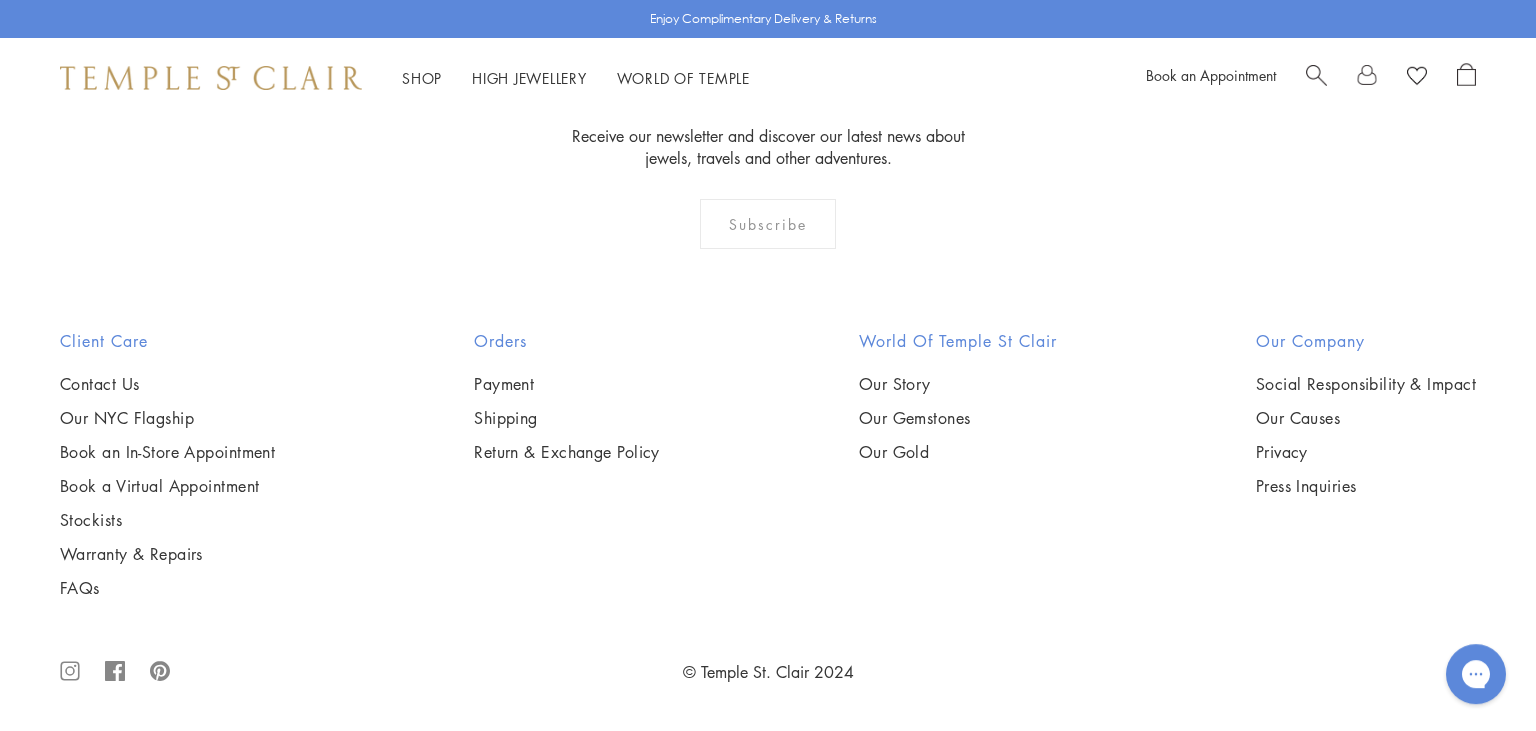 click at bounding box center [0, 0] 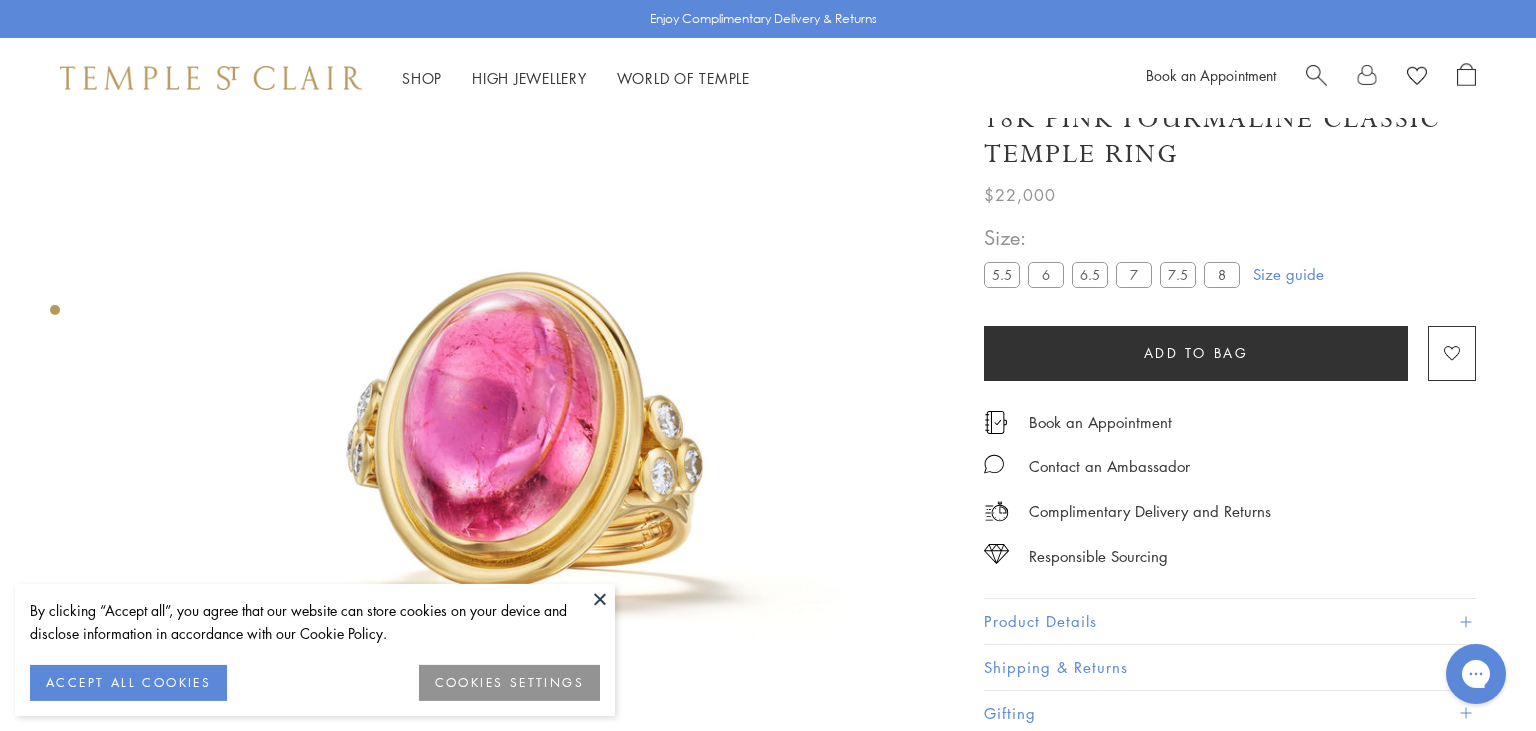 scroll, scrollTop: 118, scrollLeft: 0, axis: vertical 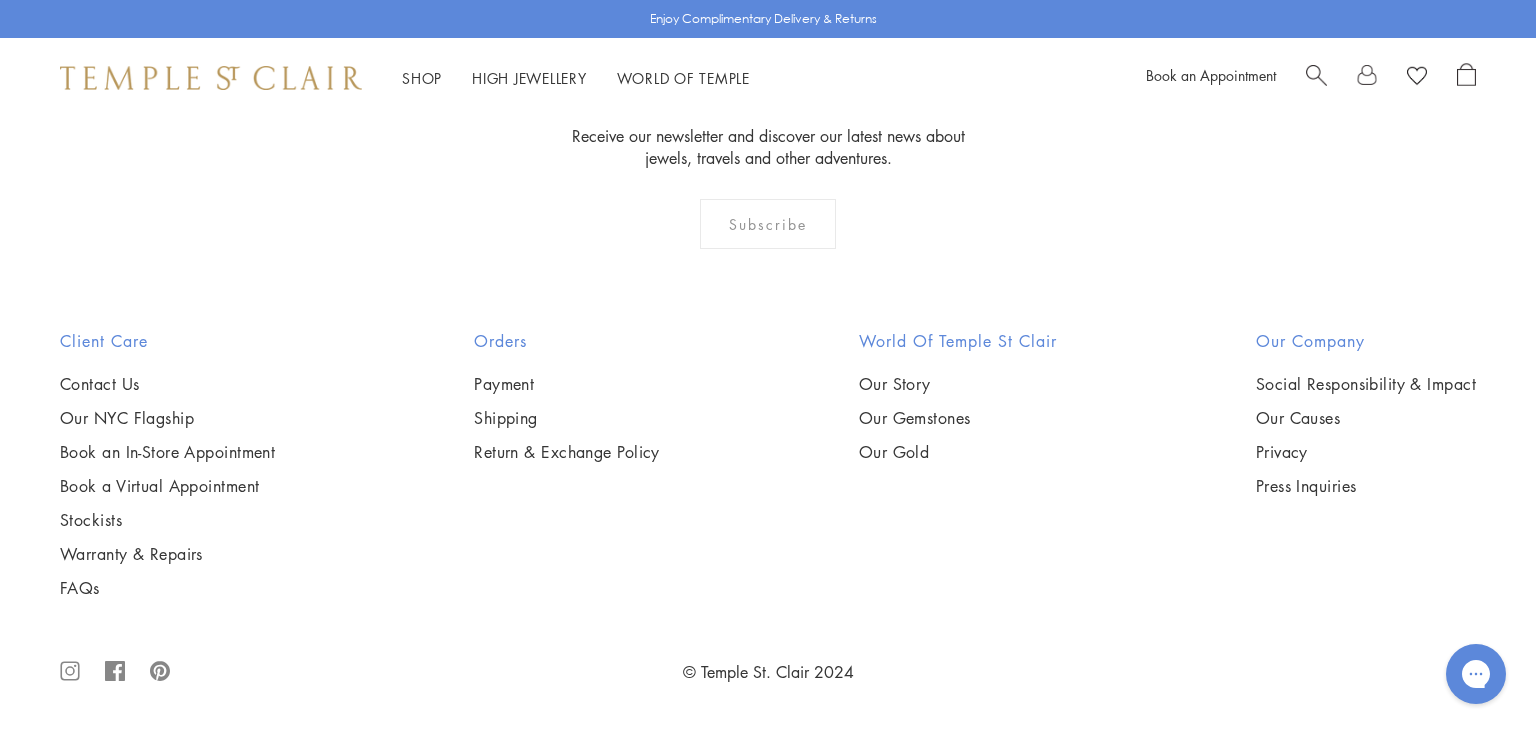click at bounding box center [0, 0] 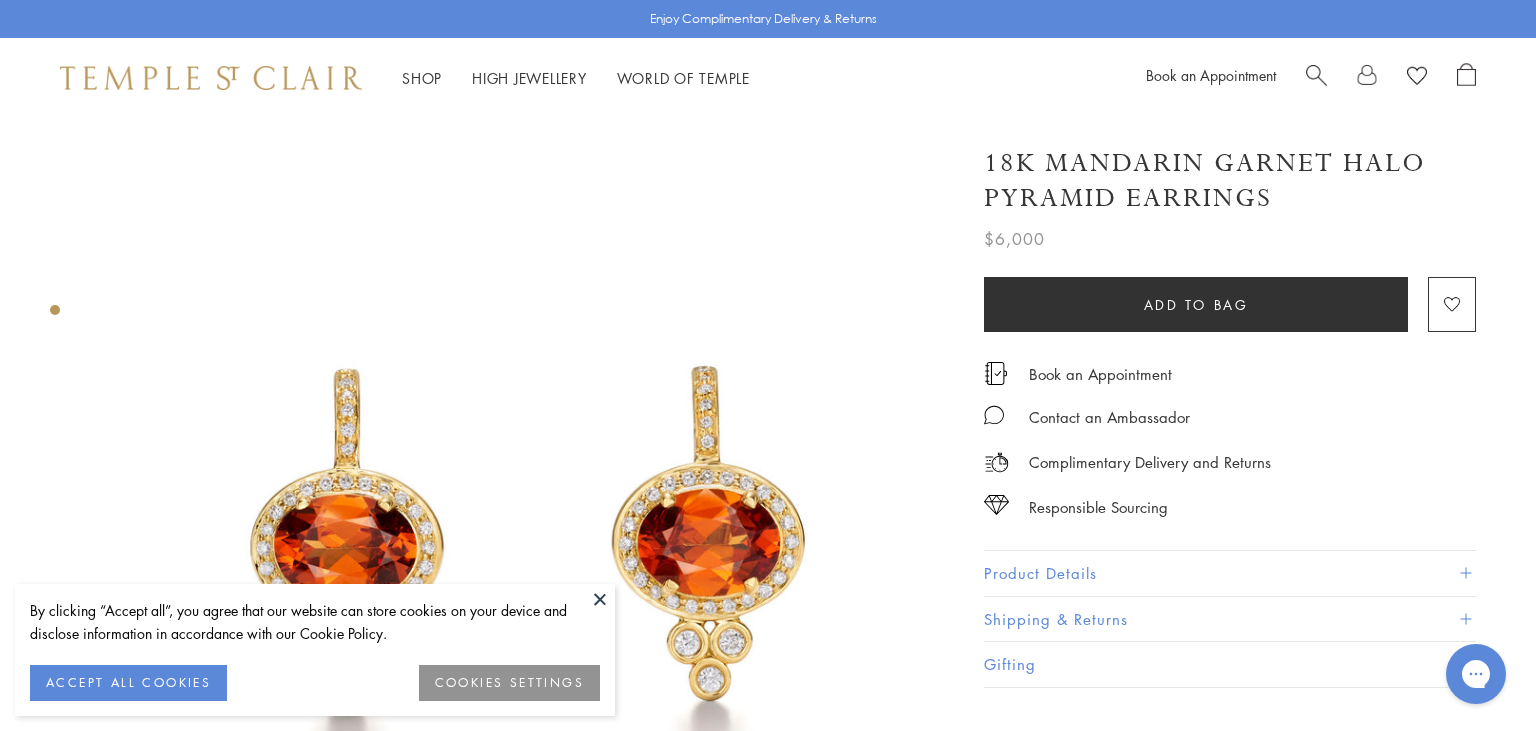 scroll, scrollTop: 0, scrollLeft: 0, axis: both 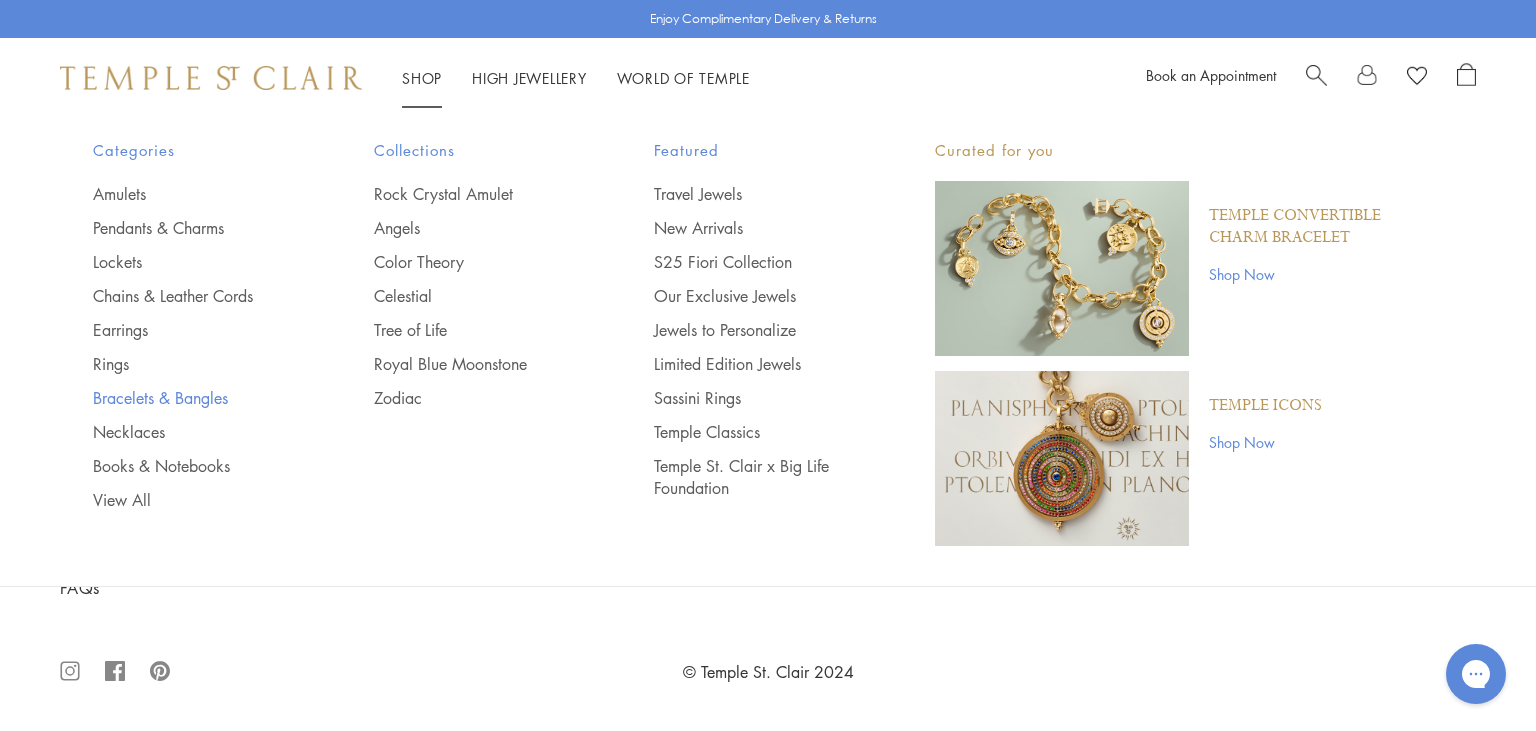 click on "Bracelets & Bangles" at bounding box center (193, 398) 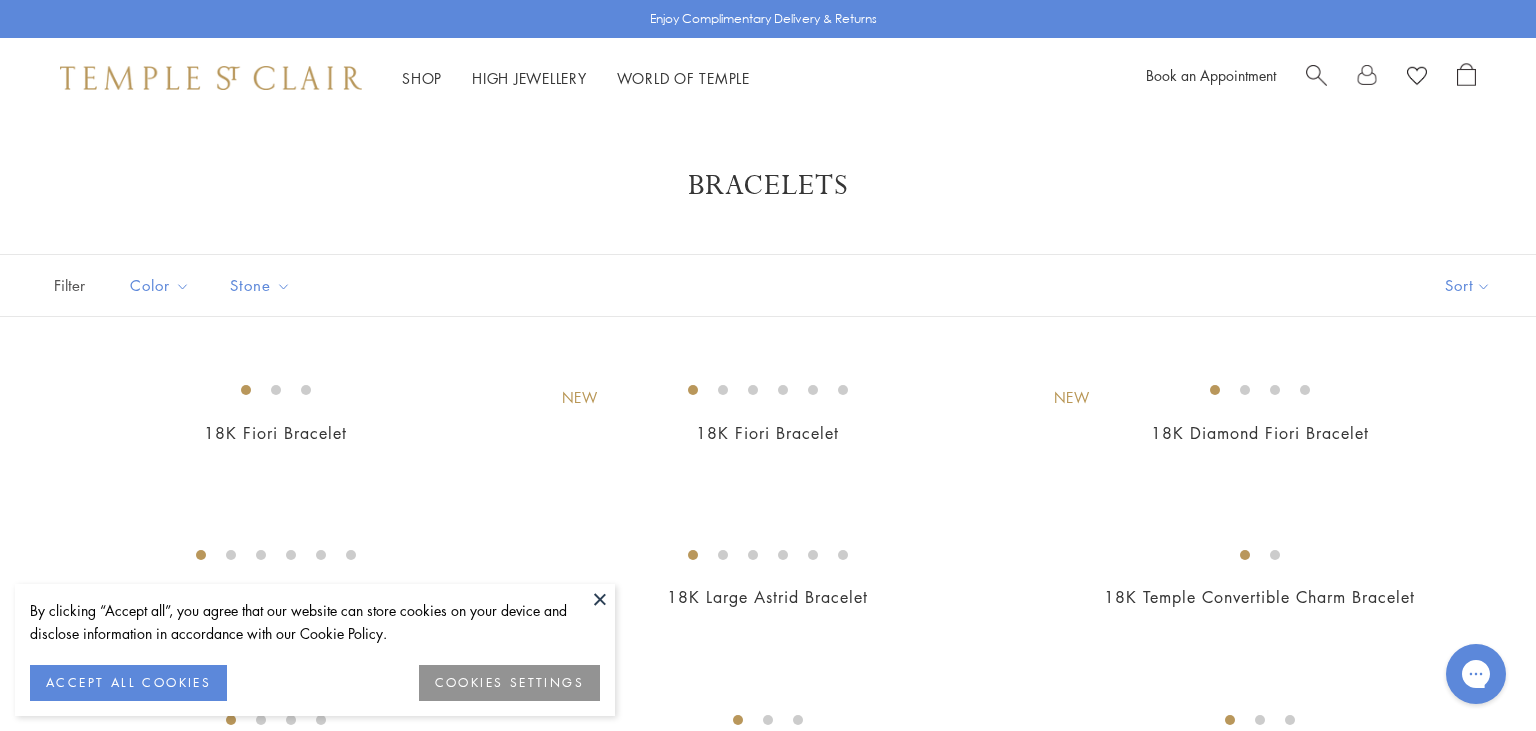 scroll, scrollTop: 0, scrollLeft: 0, axis: both 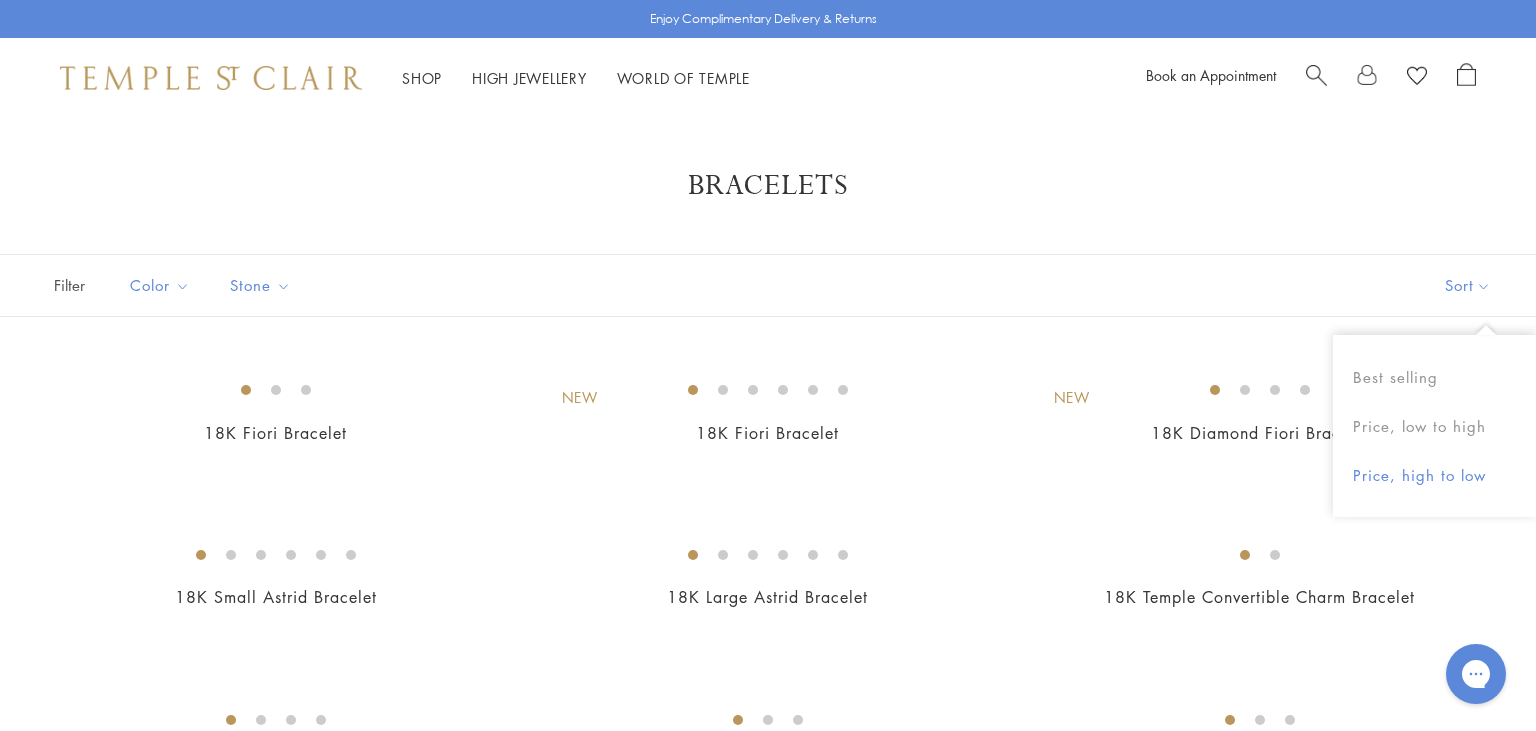 click on "Price, high to low" at bounding box center [1434, 475] 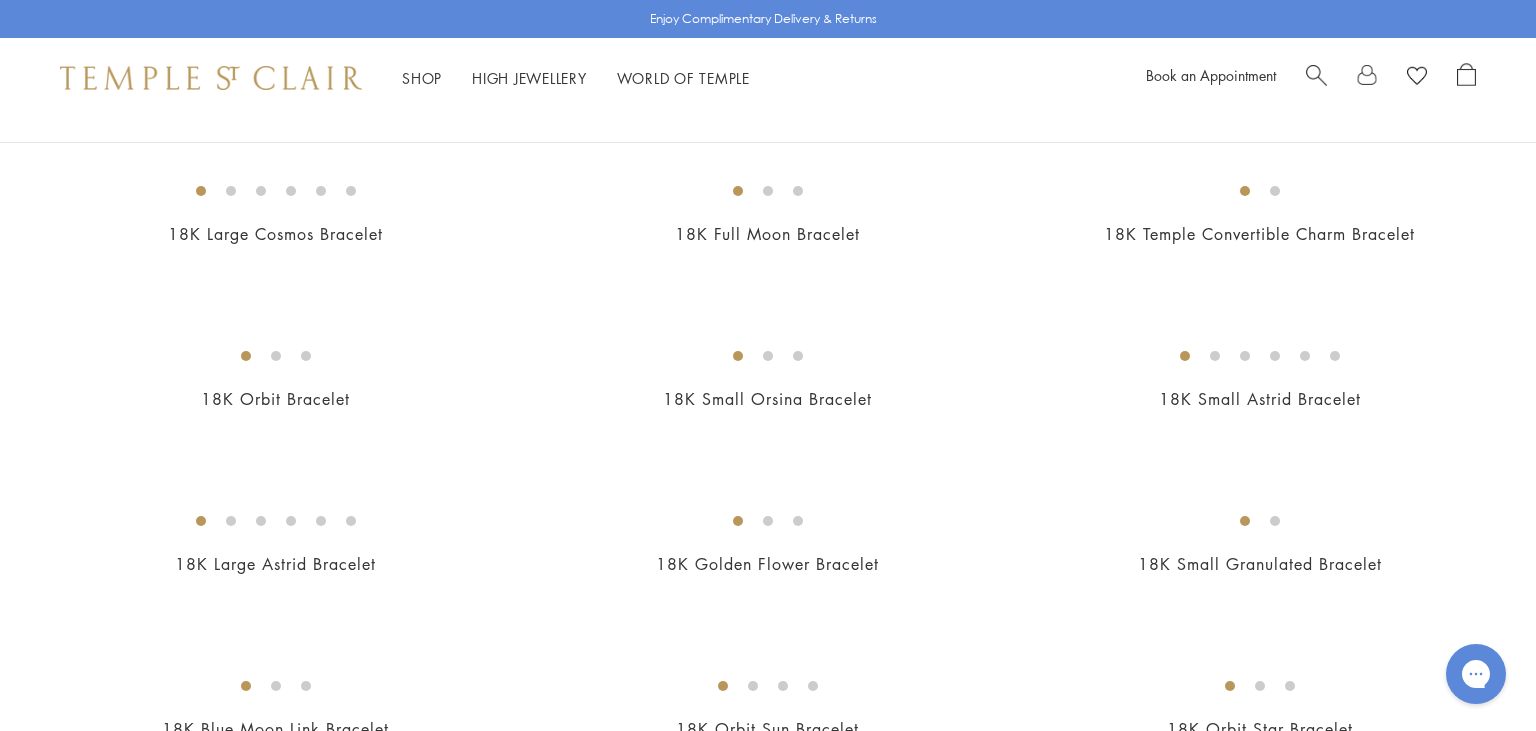 scroll, scrollTop: 1672, scrollLeft: 0, axis: vertical 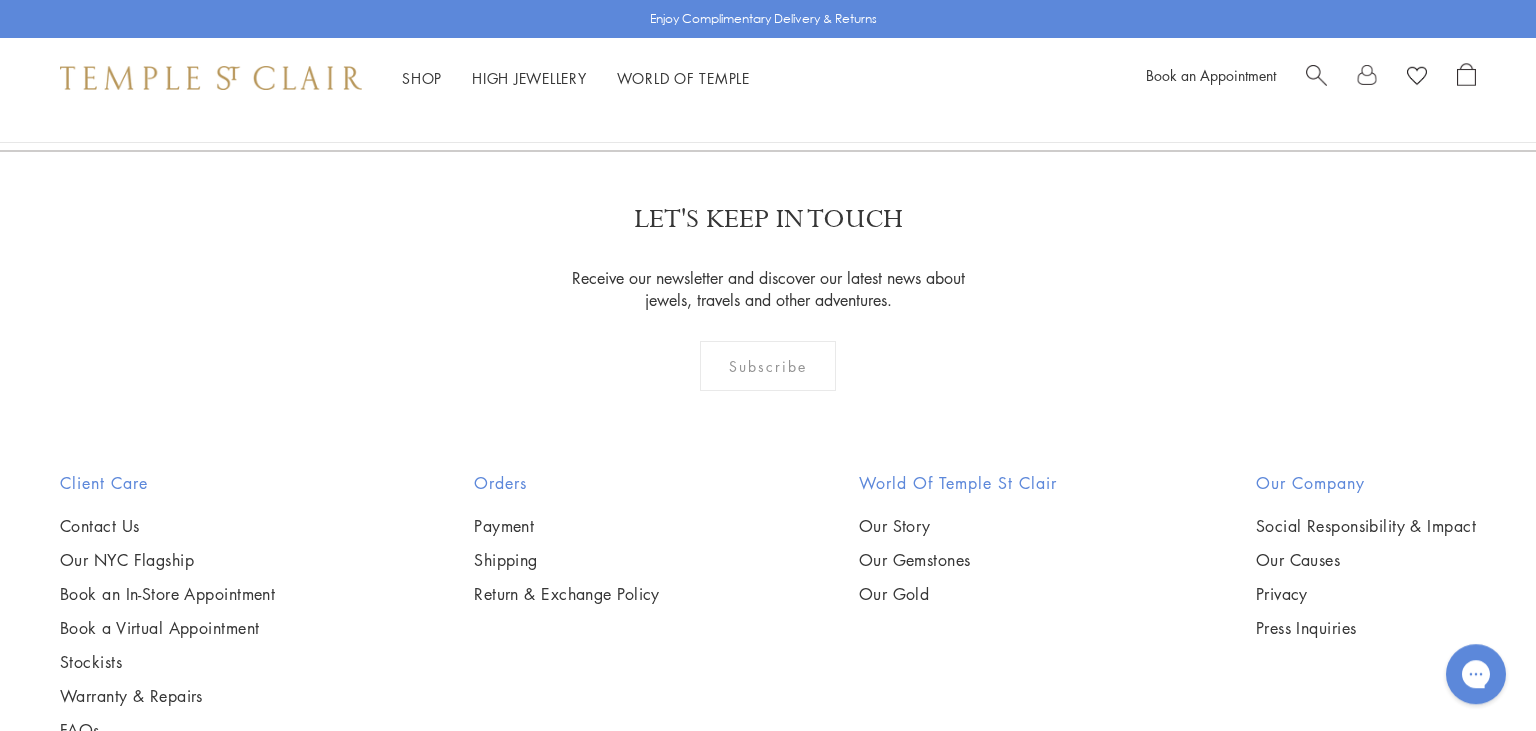 click at bounding box center [0, 0] 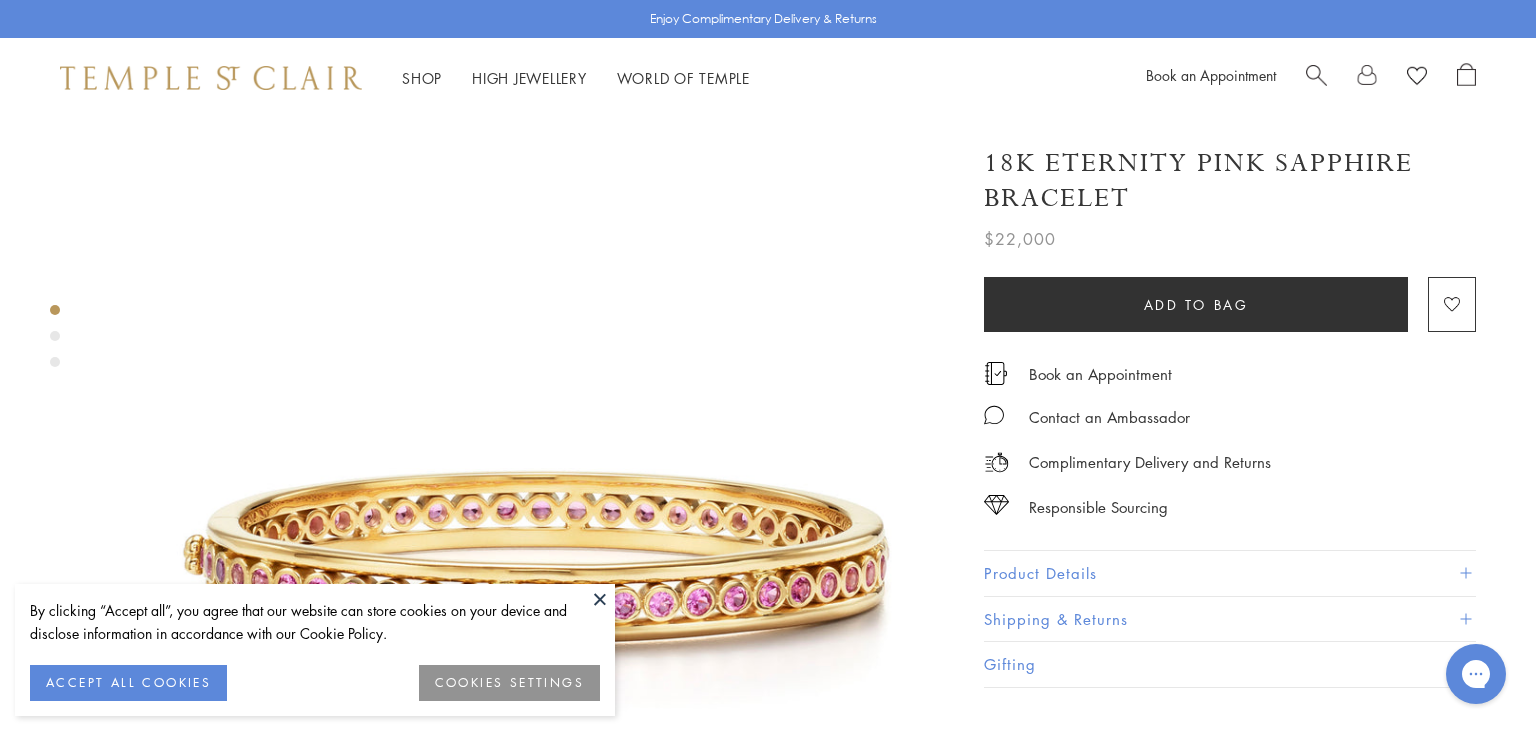 scroll, scrollTop: 0, scrollLeft: 0, axis: both 